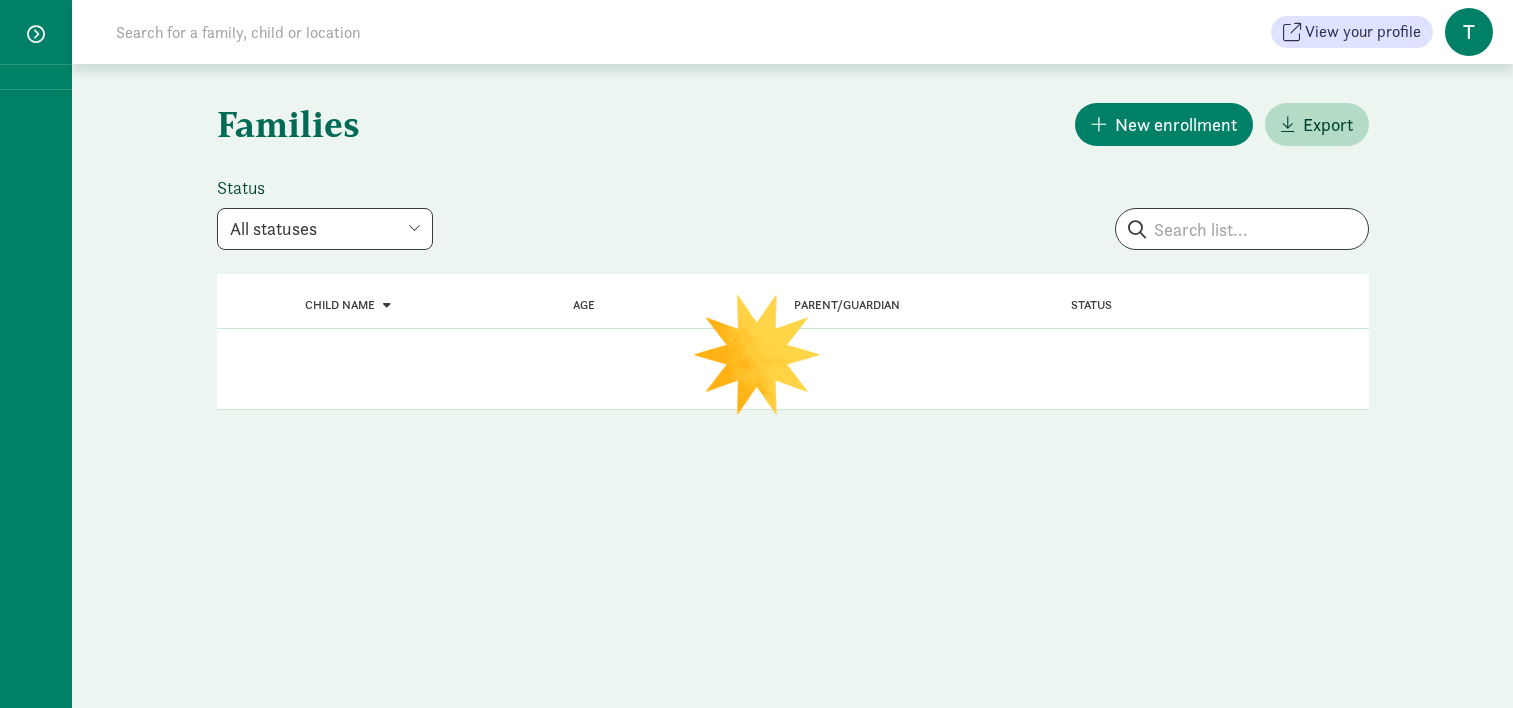 scroll, scrollTop: 0, scrollLeft: 0, axis: both 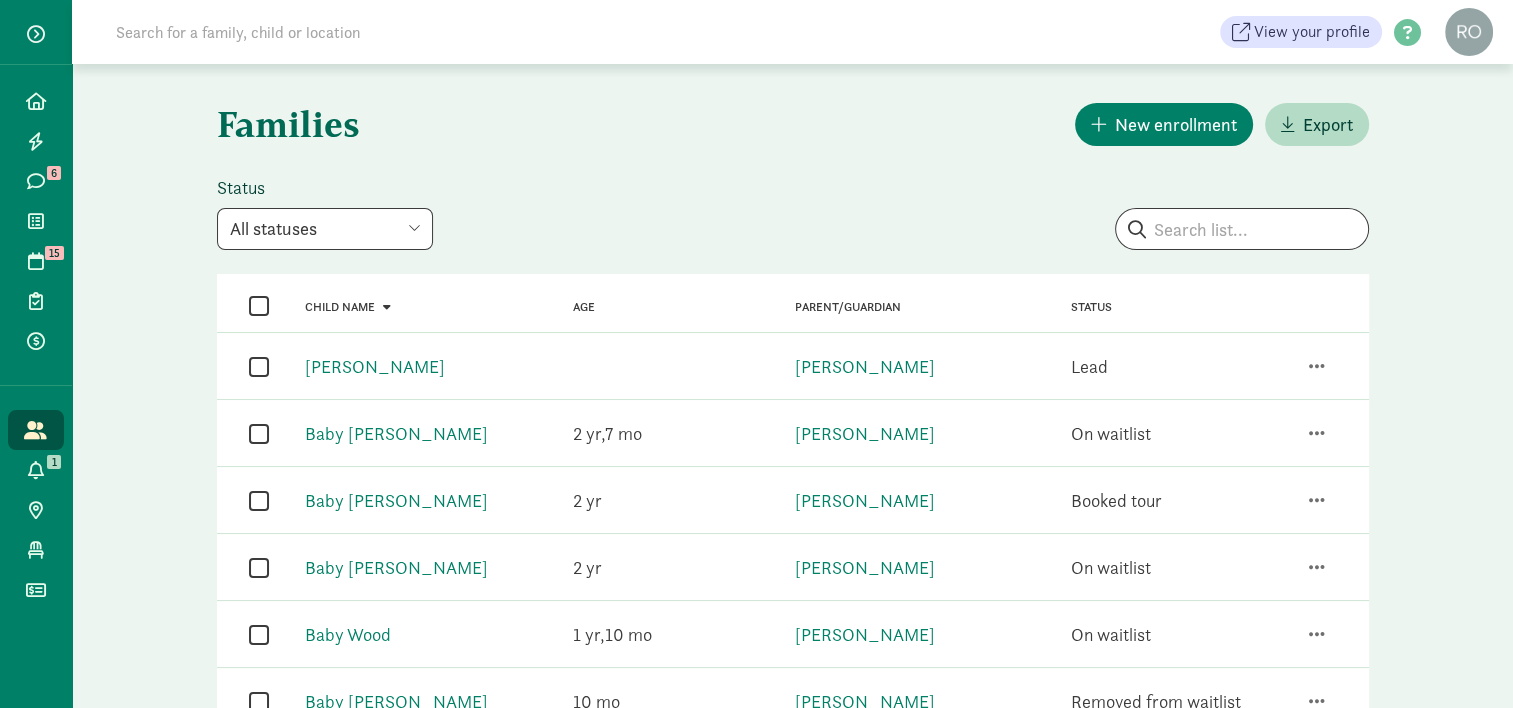 click on "Families
New enrollment
Export
Status      All statuses Enrolled Inactive Removed from waitlist On waitlist Booked tour Lead Un-enrolled Pending removal                                            Child name     Age     Parent/Guardian     Status                  Child name   Baby [PERSON_NAME]   Age   Parent/Guardian   J-[PERSON_NAME] Status   Lead                    Child name   Baby [PERSON_NAME]   Age   [DEMOGRAPHIC_DATA] 7 Parent/Guardian   [PERSON_NAME] Status   On waitlist                    Child name   Baby [PERSON_NAME]   Age   [DEMOGRAPHIC_DATA] Parent/Guardian   [PERSON_NAME] Status   Booked tour                    Child name   Baby [PERSON_NAME]   Age   [DEMOGRAPHIC_DATA] Parent/Guardian   [PERSON_NAME] Status   On waitlist                    Child name   Baby Wood   Age   [DEMOGRAPHIC_DATA] 10 Parent/Guardian   [PERSON_NAME] Status   On waitlist                    Child name   Baby [PERSON_NAME]   Age   [DEMOGRAPHIC_DATA] Parent/Guardian   [PERSON_NAME] Status   Removed from waitlist                    Child name   [PERSON_NAME]" 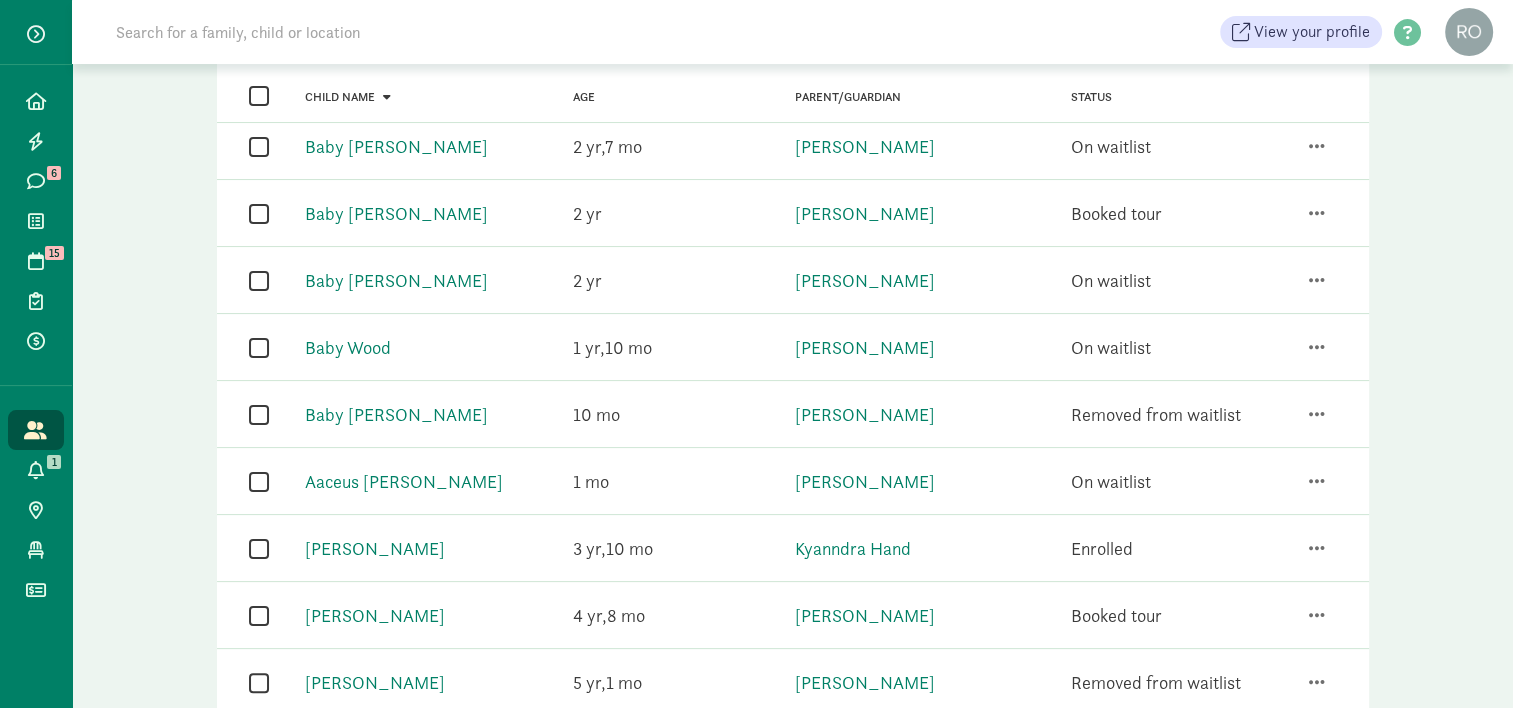 scroll, scrollTop: 0, scrollLeft: 0, axis: both 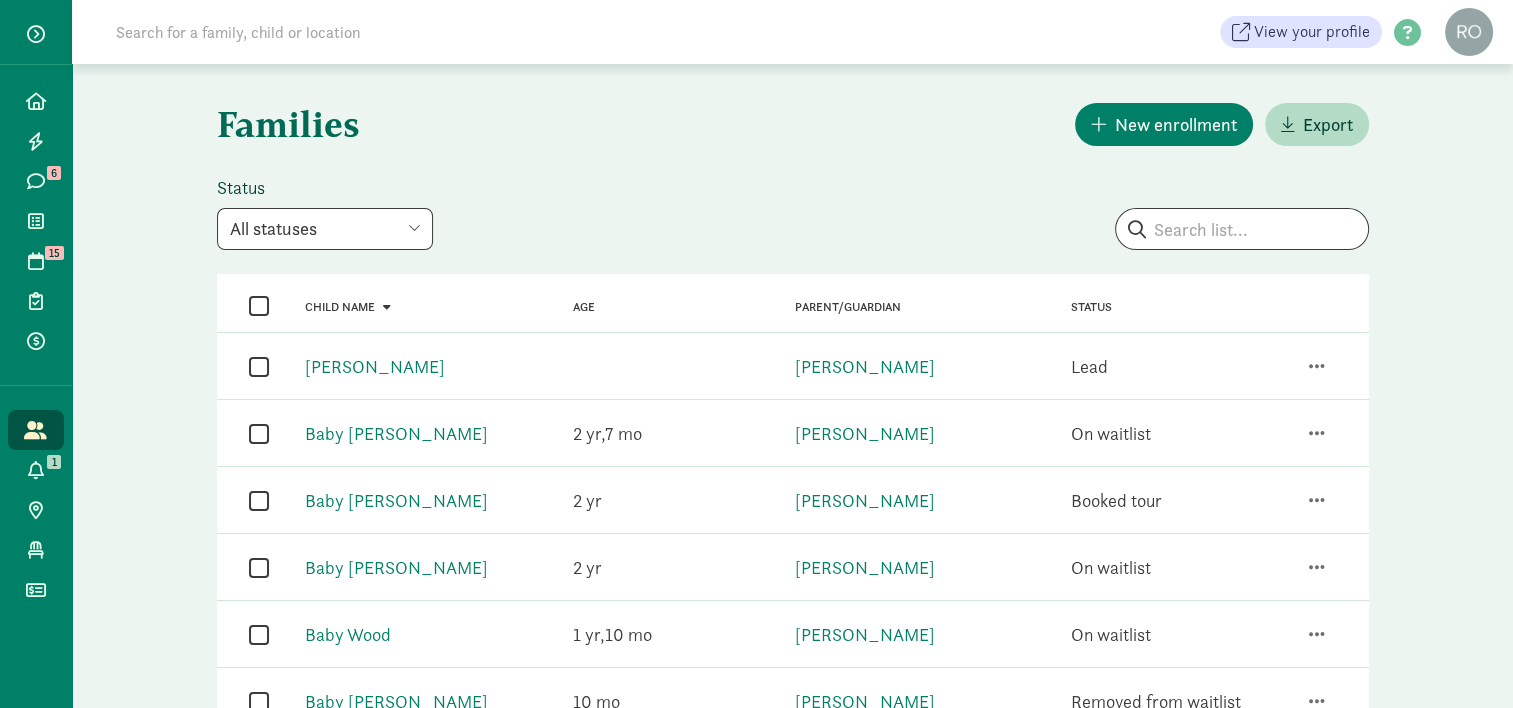 click on "All statuses Enrolled Inactive Removed from waitlist On waitlist Booked tour Lead Un-enrolled Pending removal" at bounding box center (325, 229) 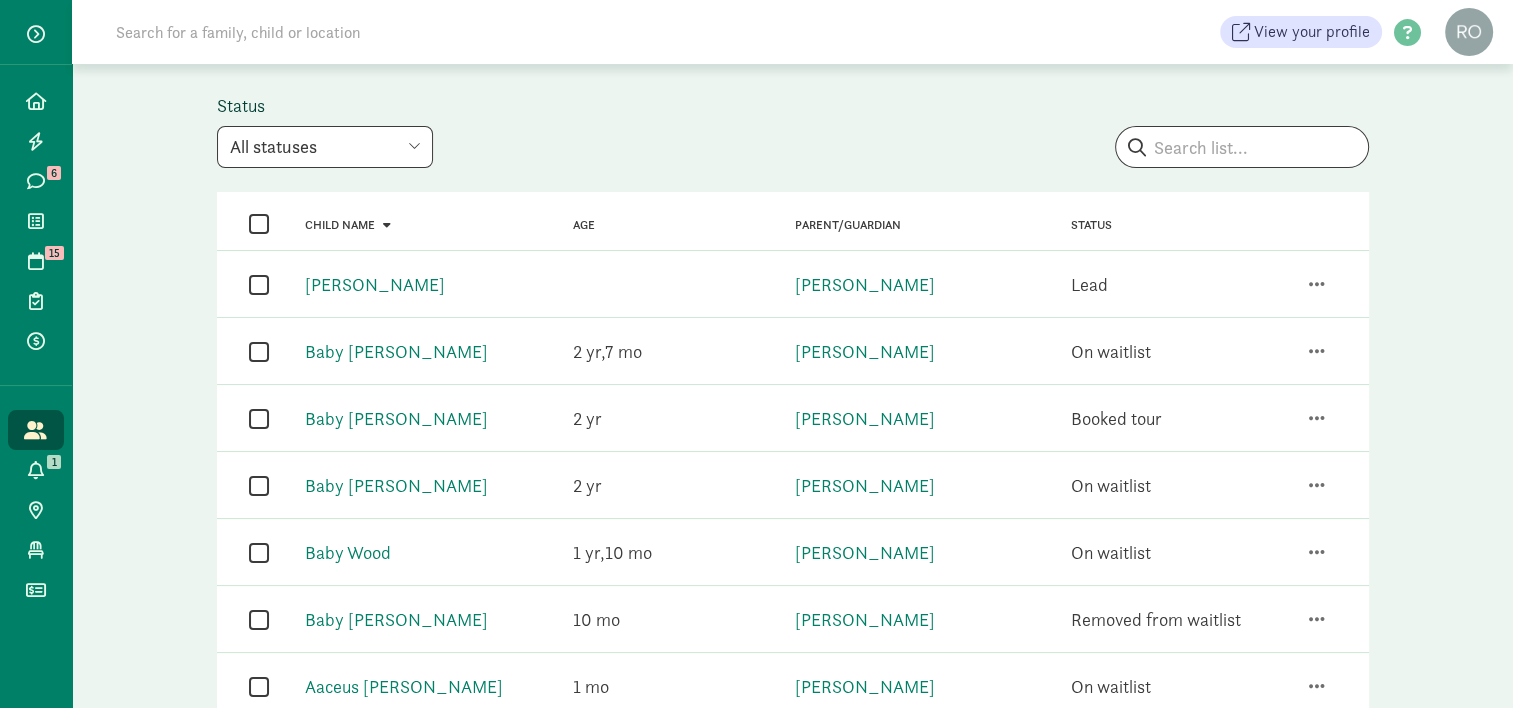 scroll, scrollTop: 80, scrollLeft: 0, axis: vertical 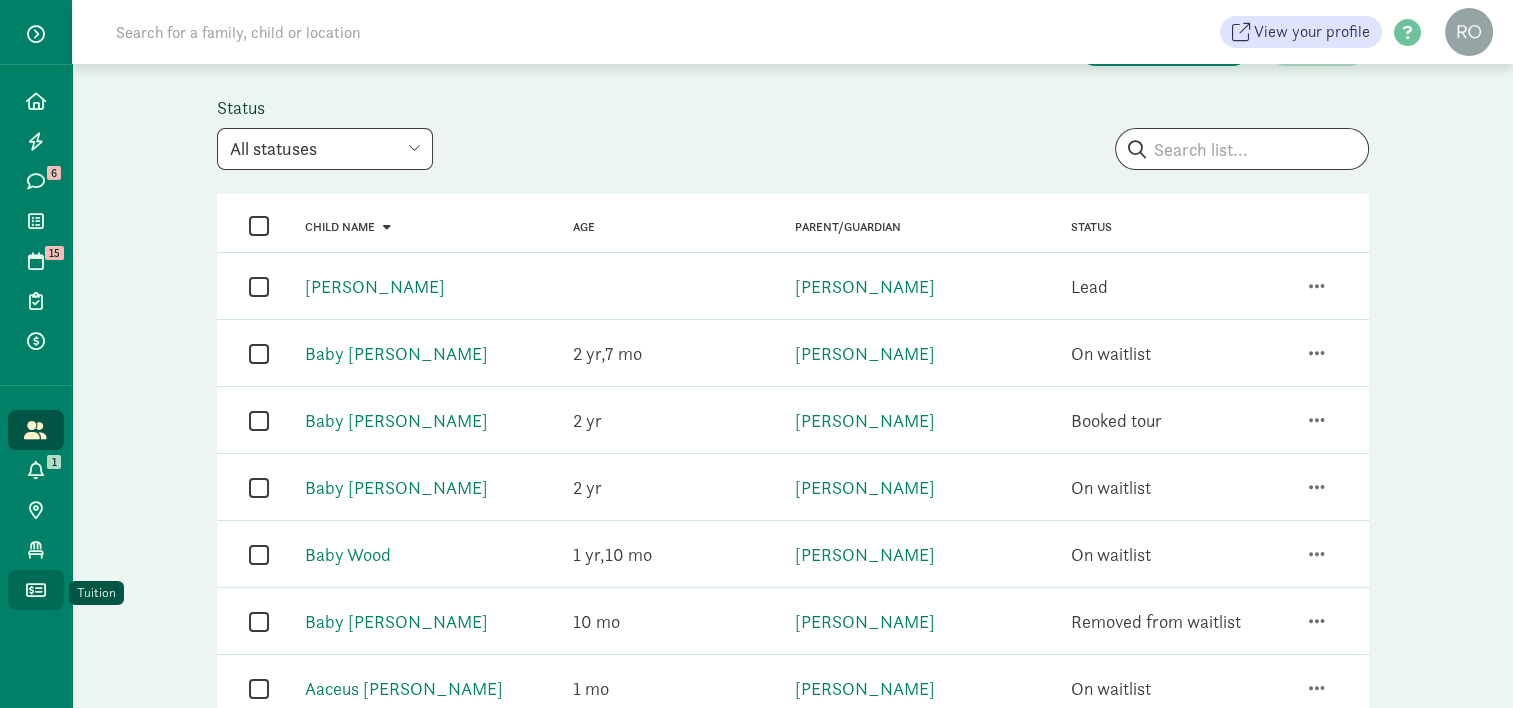 click at bounding box center [36, 590] 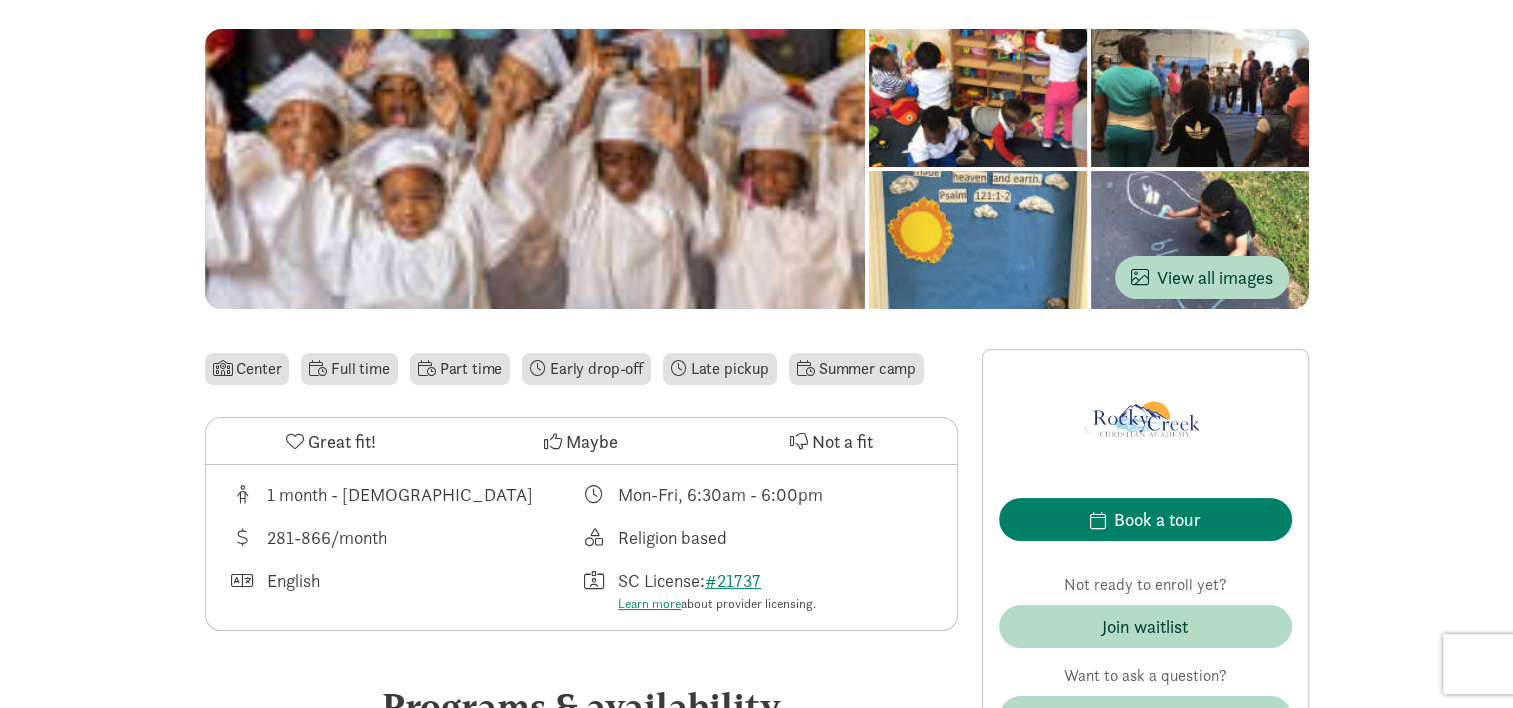 scroll, scrollTop: 200, scrollLeft: 0, axis: vertical 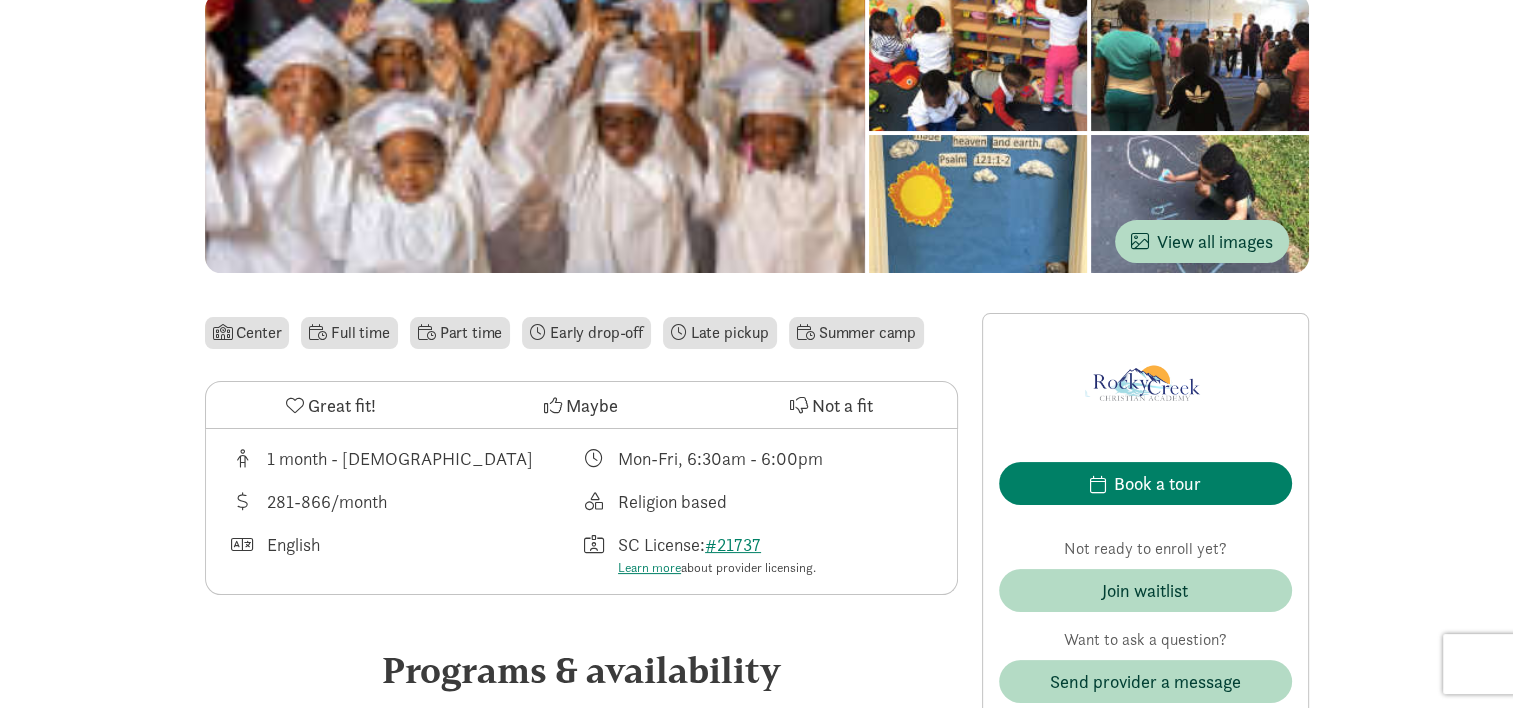 click on "‹   ›   ×            View all images
Rocky Creek Christian Academy
5.0  -
6 reviews
‹   ›   ×            View all images
Center
Full time
Part time
Early drop-off
Late pickup
Summer camp
Great fit!       Maybe       Not a fit
1 month - 12 years old
Mon-Fri,  6:30am -  6:00pm
281-866/month
Religion based
English
SC License:
#21737
Learn more  about provider licensing.
$200 / week" 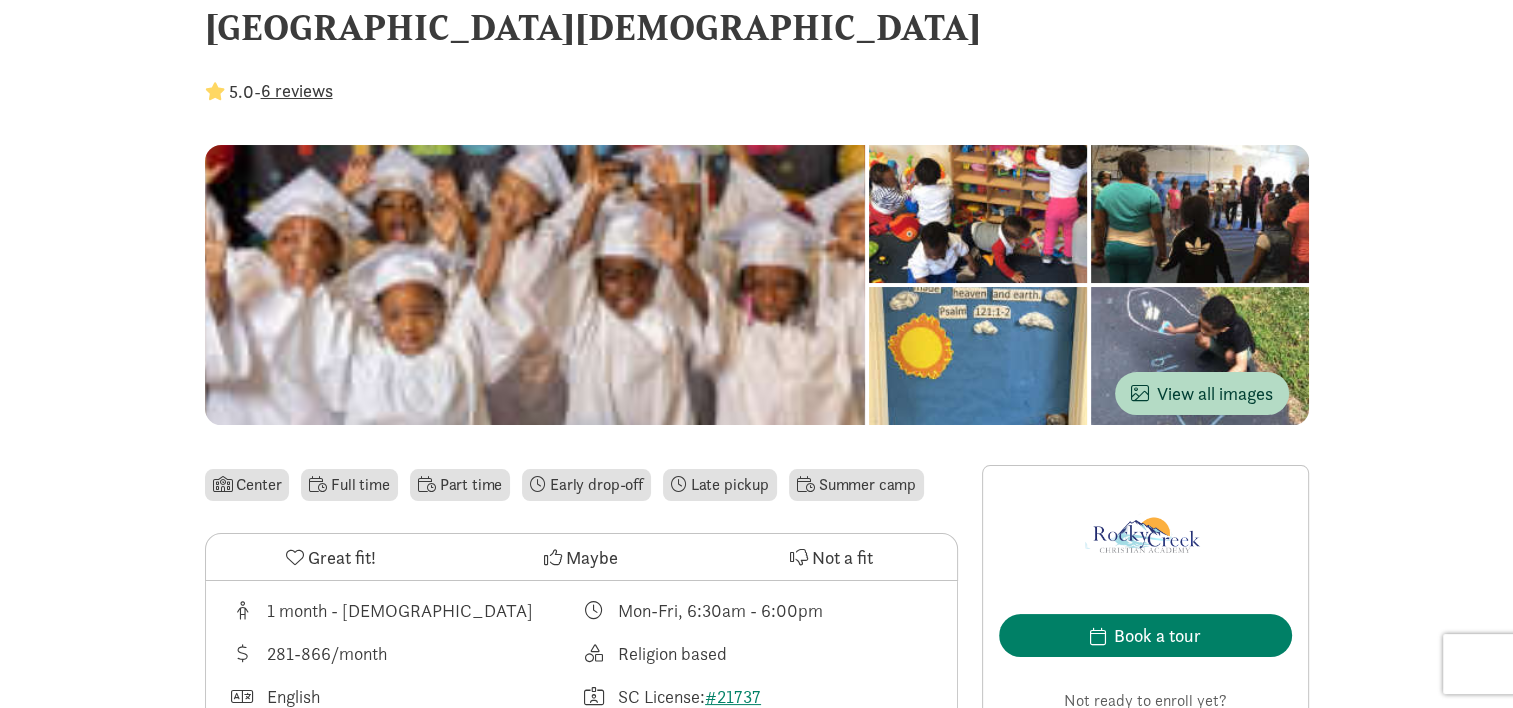 scroll, scrollTop: 0, scrollLeft: 0, axis: both 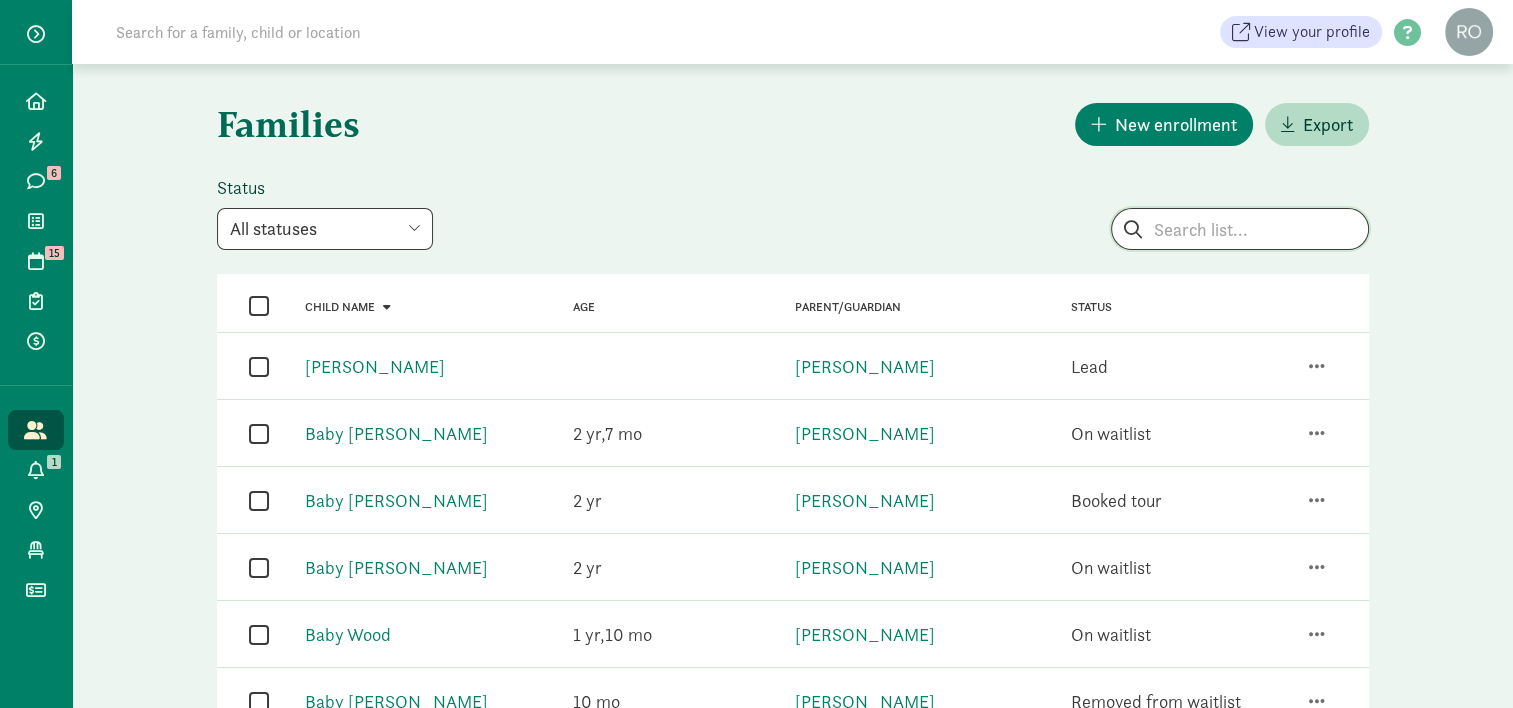 click 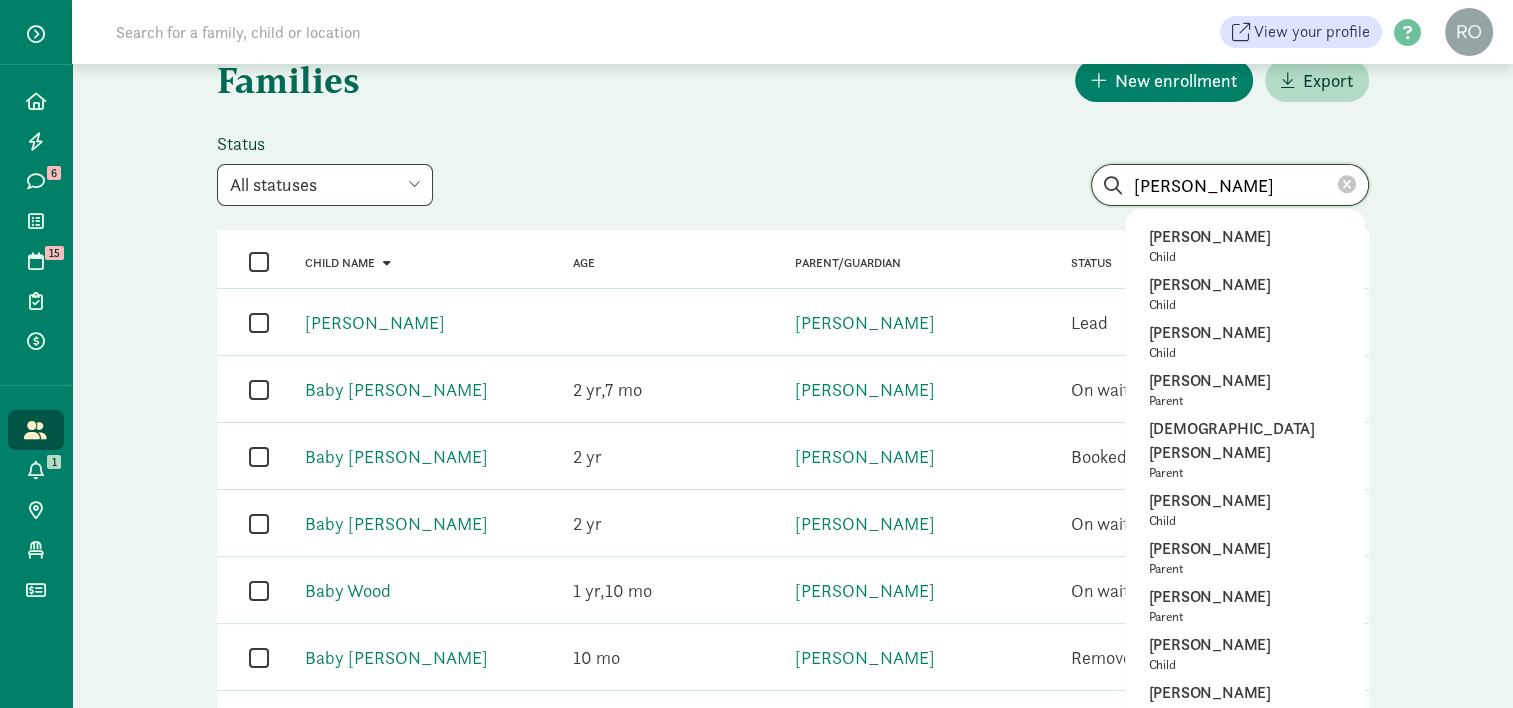 scroll, scrollTop: 0, scrollLeft: 0, axis: both 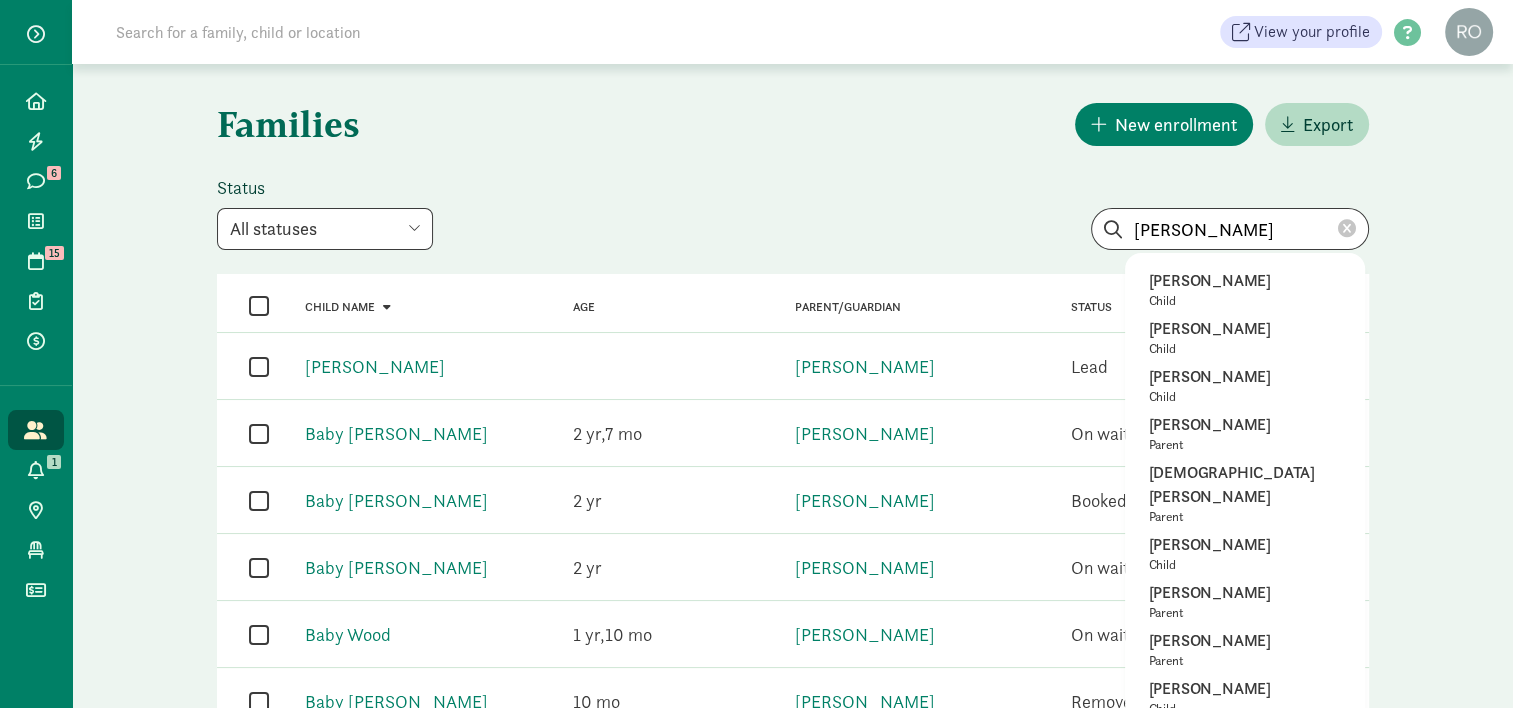 click on "Families
New enrollment
Export
Status      All statuses Enrolled Inactive Removed from waitlist On waitlist Booked tour Lead Un-enrolled Pending removal             weathers       Trinity Sweeney   Child Mason Sweeney   Child Amiya Brewer   Child Devin Brewer   Parent Christen Brewer   Parent Kimar Sweeney   Child Kiwana Sweeney   Parent Marlowe Schuck   Parent Harleigh Webb   Child Latasha Webb   Parent Colson Westbury   Child Sarah Margaret Westbury   Parent Maxwell Lynch   Child Dontashia Wedman   Parent Taleyah  Owens   Child                          Child name     Age     Parent/Guardian     Status                  Child name   Baby Coleman   Age   Parent/Guardian   J-LIN Coleman Status   Lead                    Child name   Baby Holland   Age   2 7 Parent/Guardian   Chris Holland Status   On waitlist                    Child name   Baby Jordan   Age   2 Parent/Guardian   Srah Jordan Status   Booked tour           " 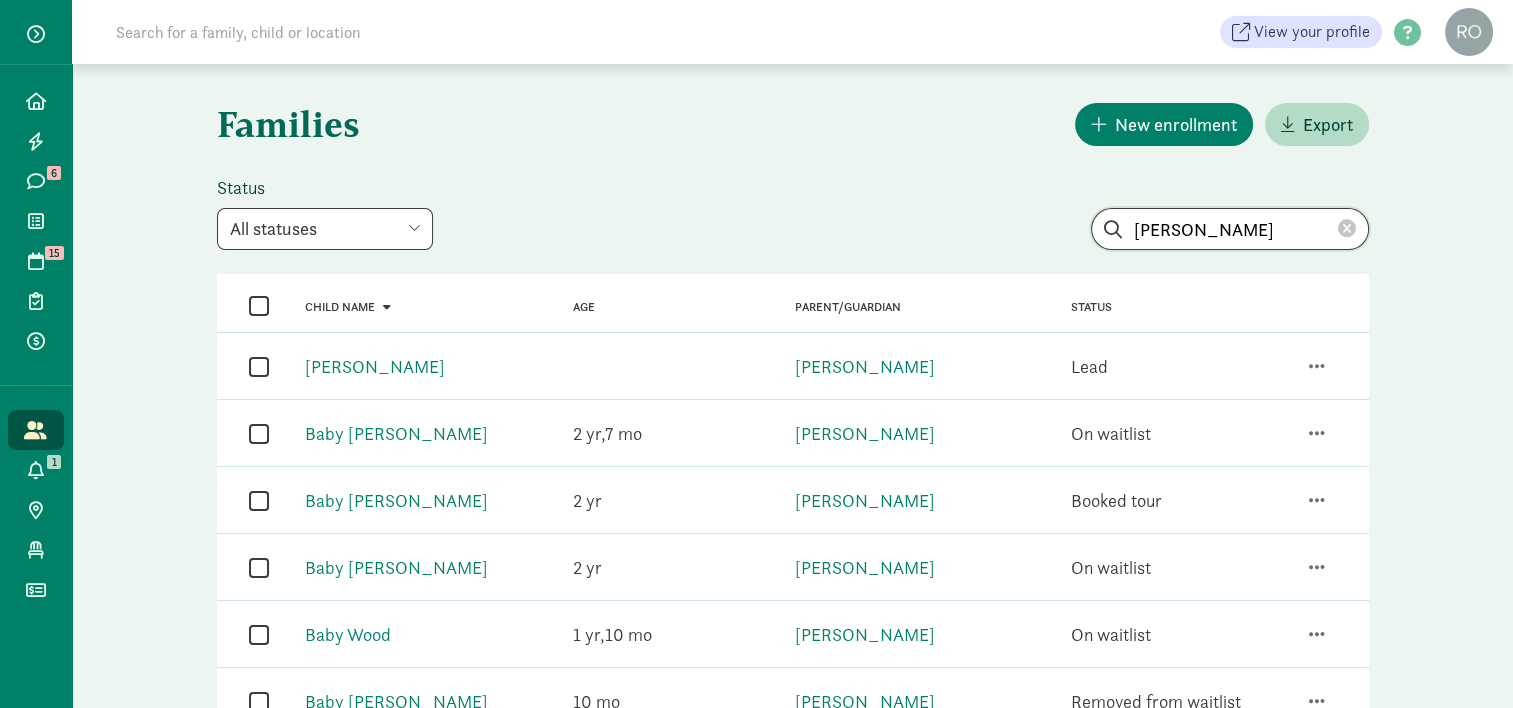click on "weathers" 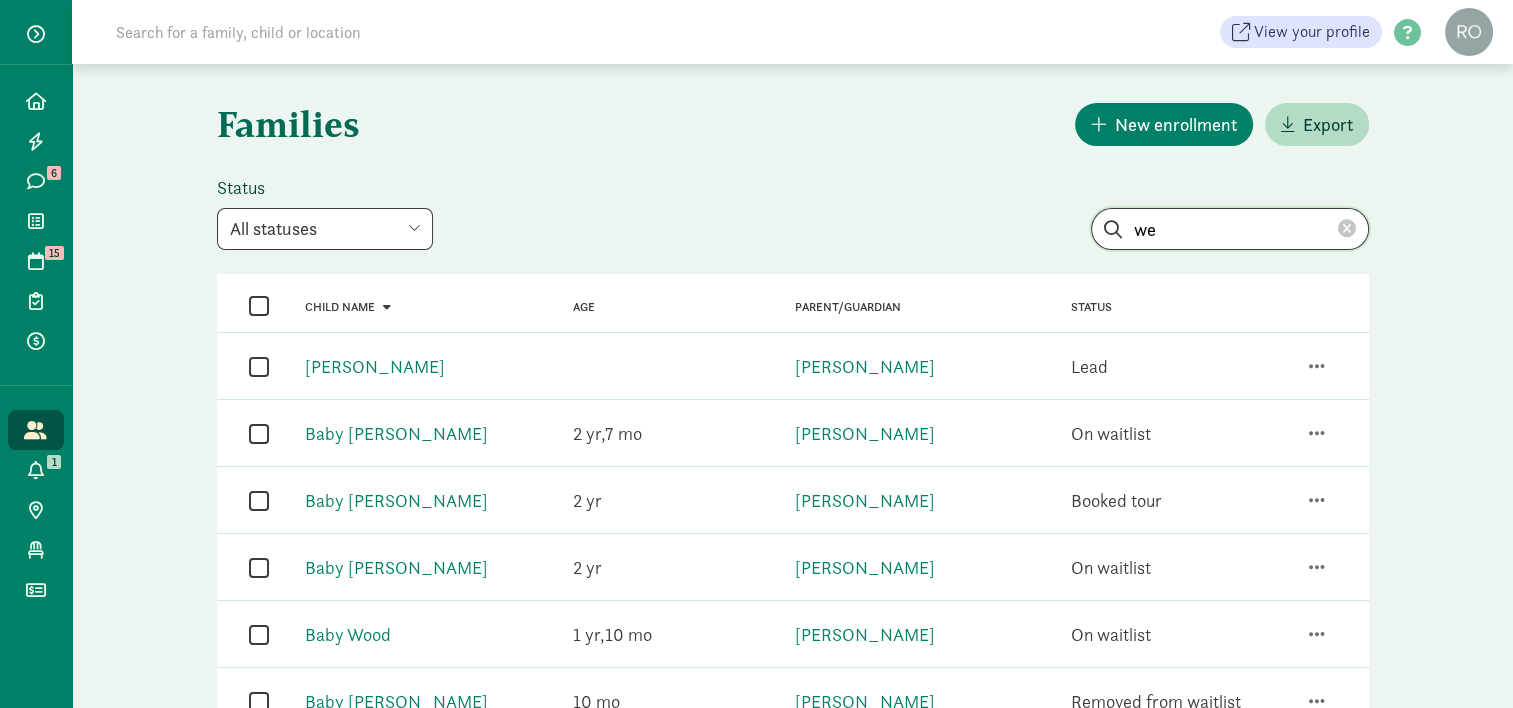 type on "w" 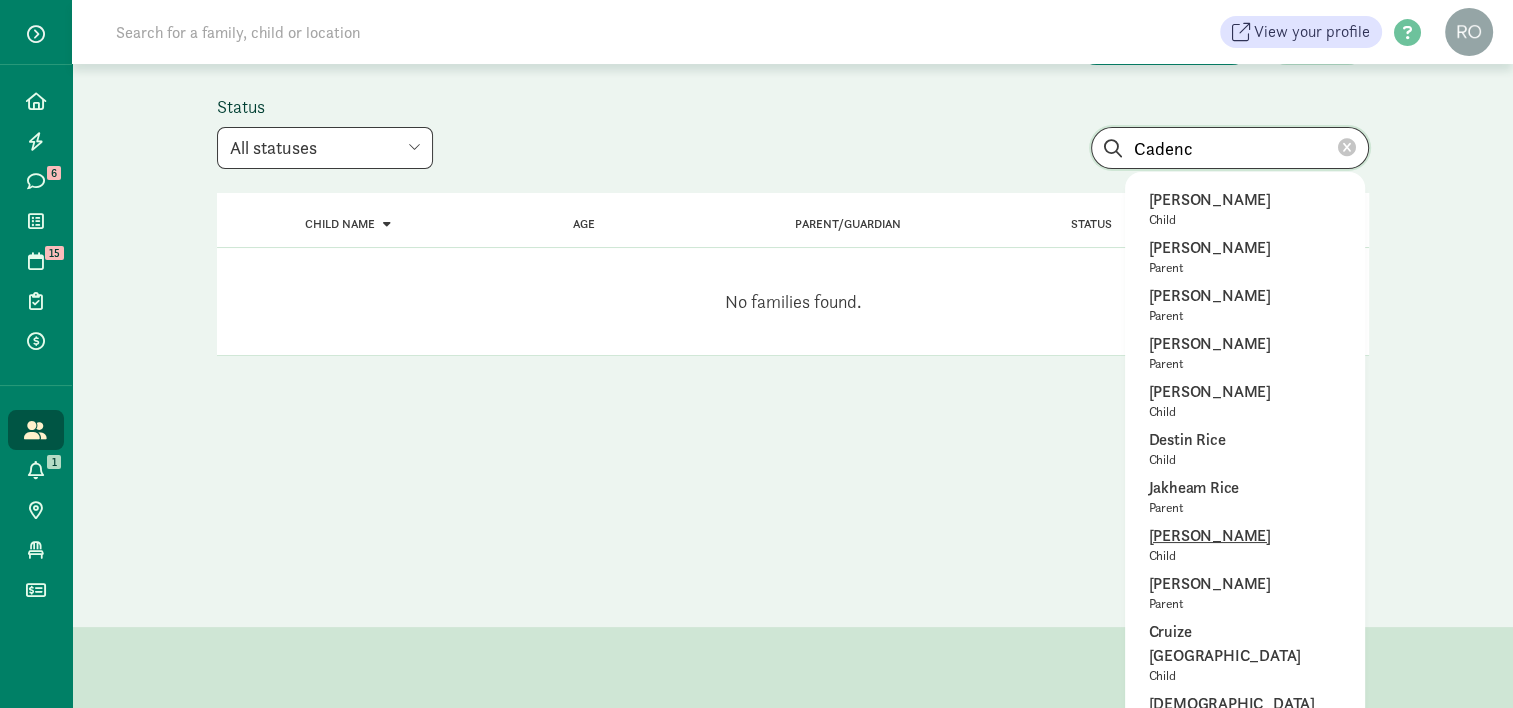 scroll, scrollTop: 0, scrollLeft: 0, axis: both 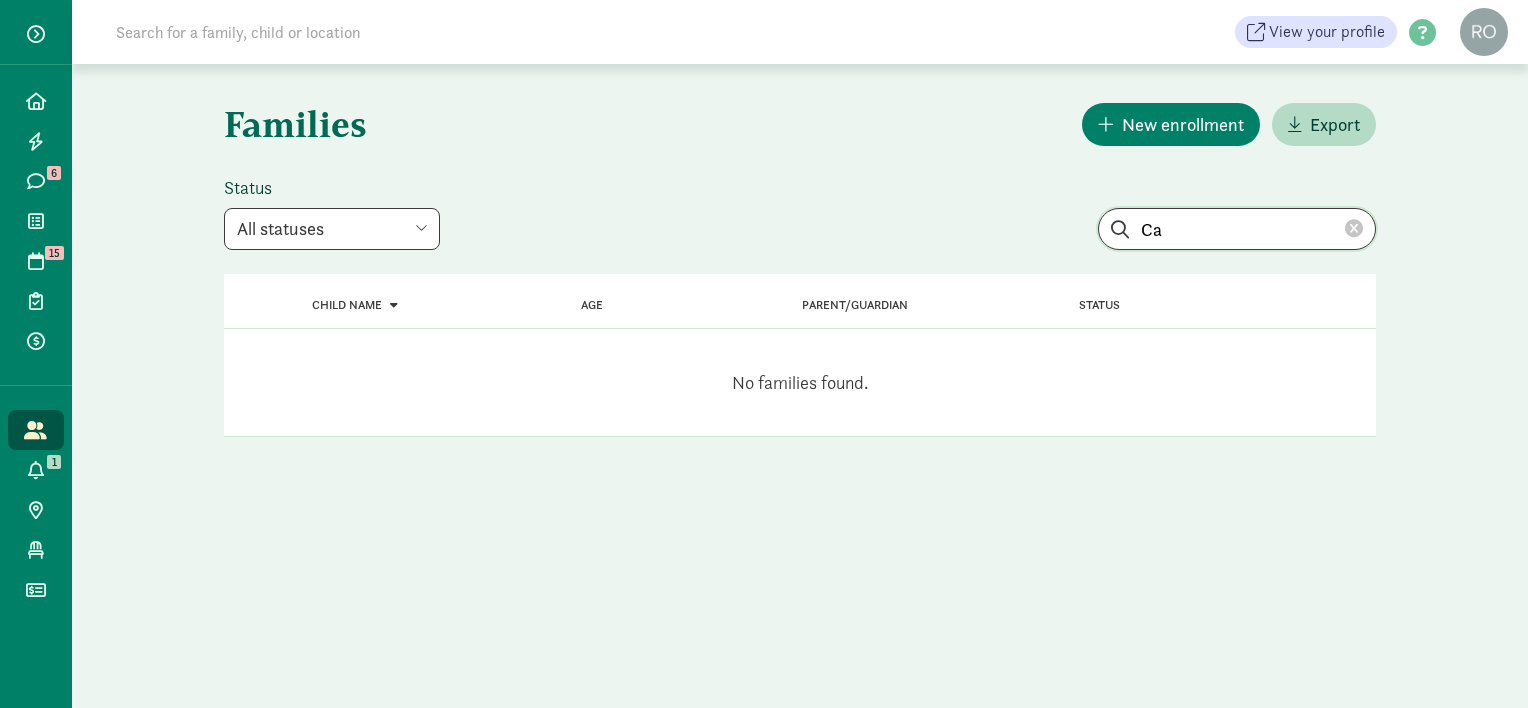 type on "C" 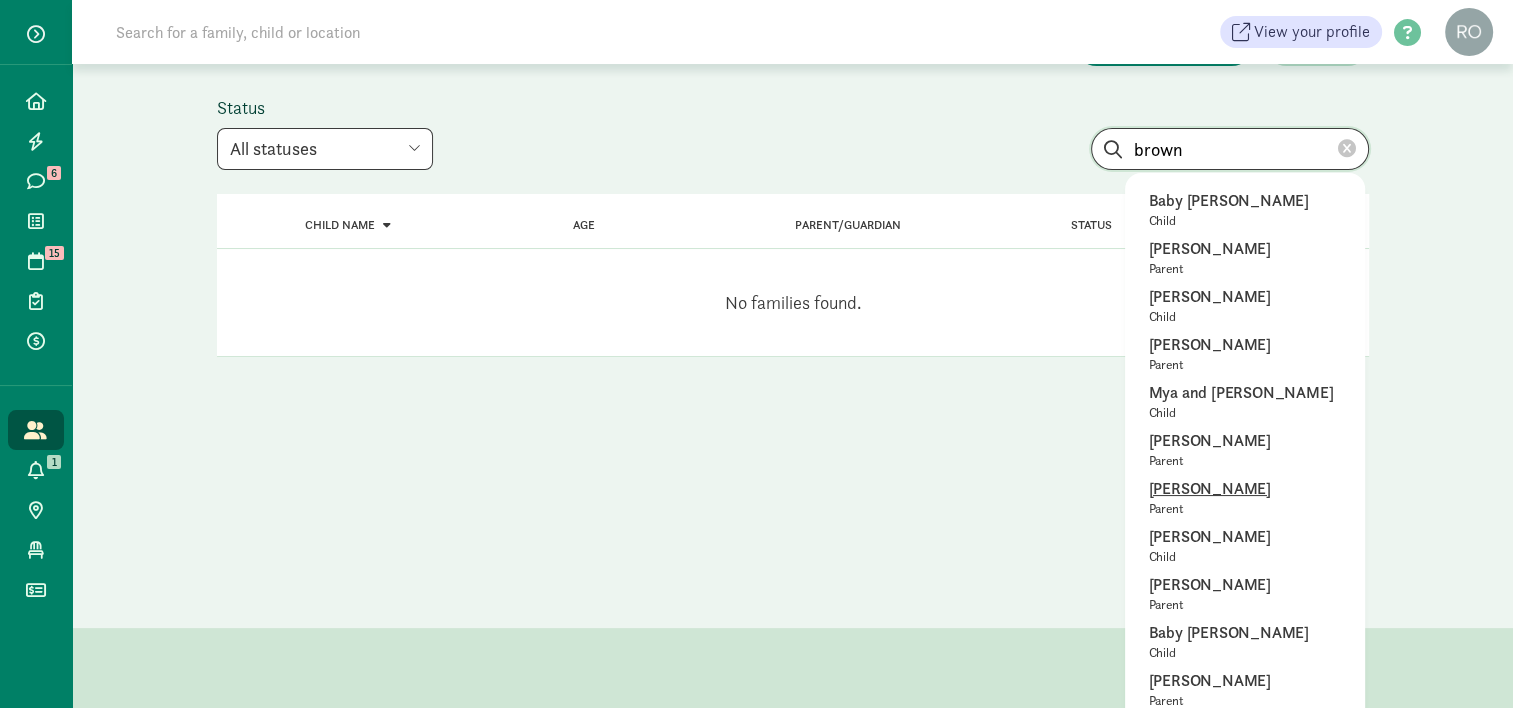 scroll, scrollTop: 48, scrollLeft: 0, axis: vertical 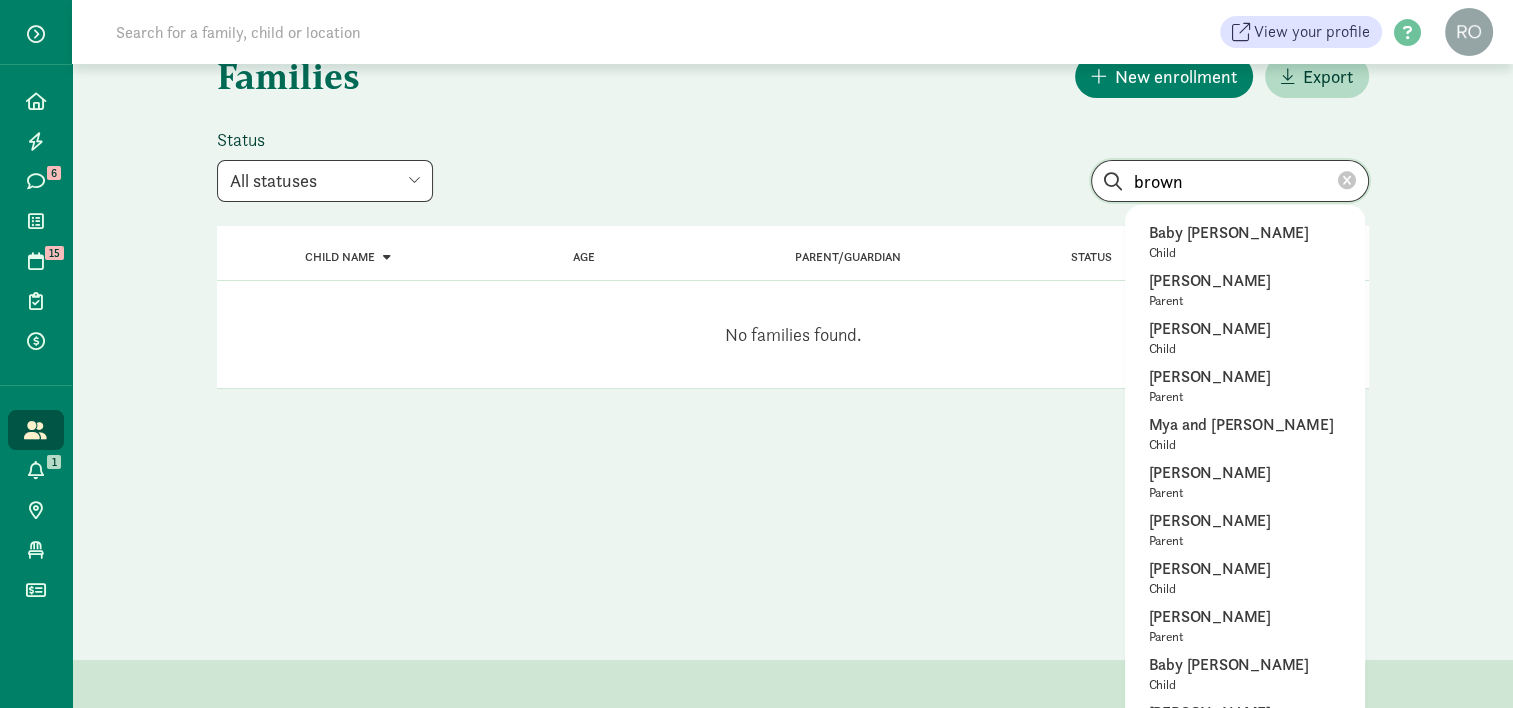type on "brown" 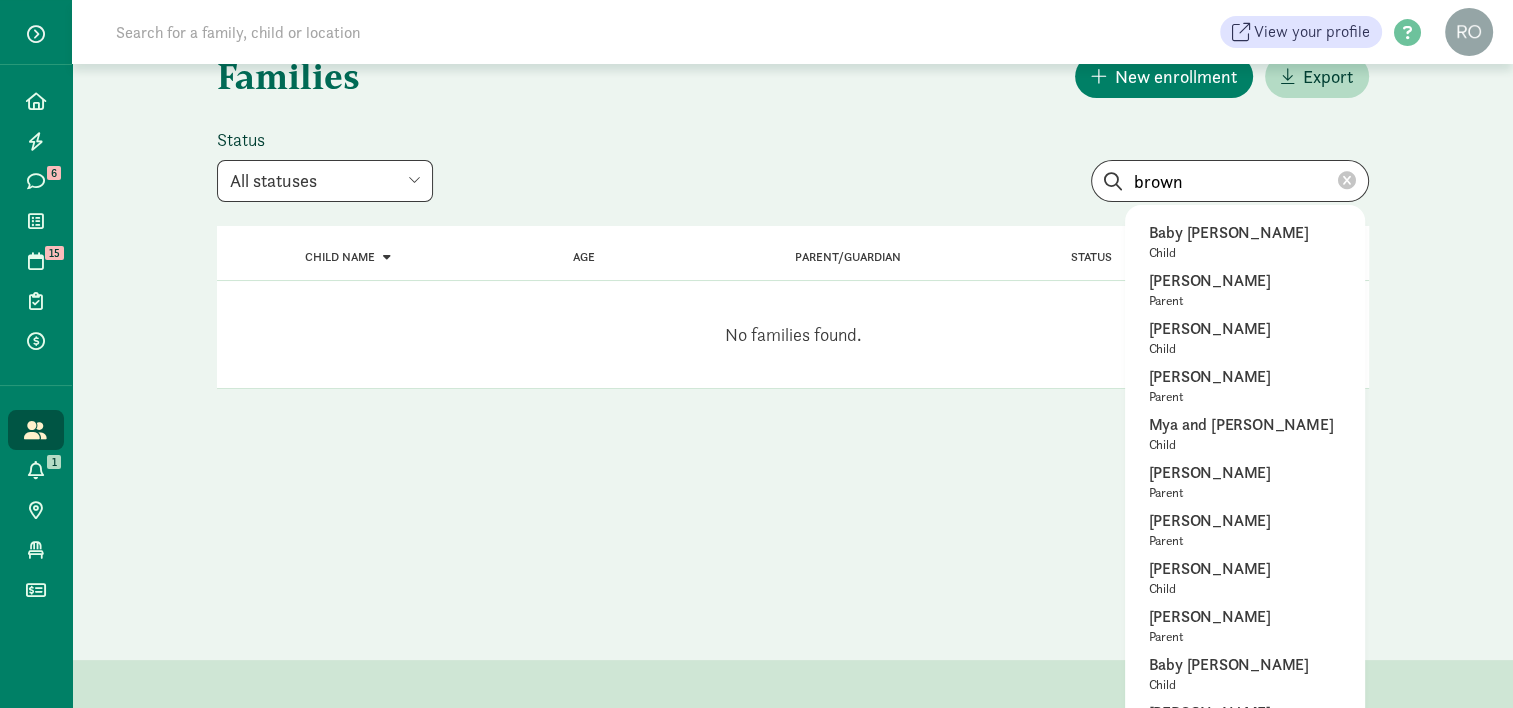 drag, startPoint x: 829, startPoint y: 555, endPoint x: 664, endPoint y: 579, distance: 166.73631 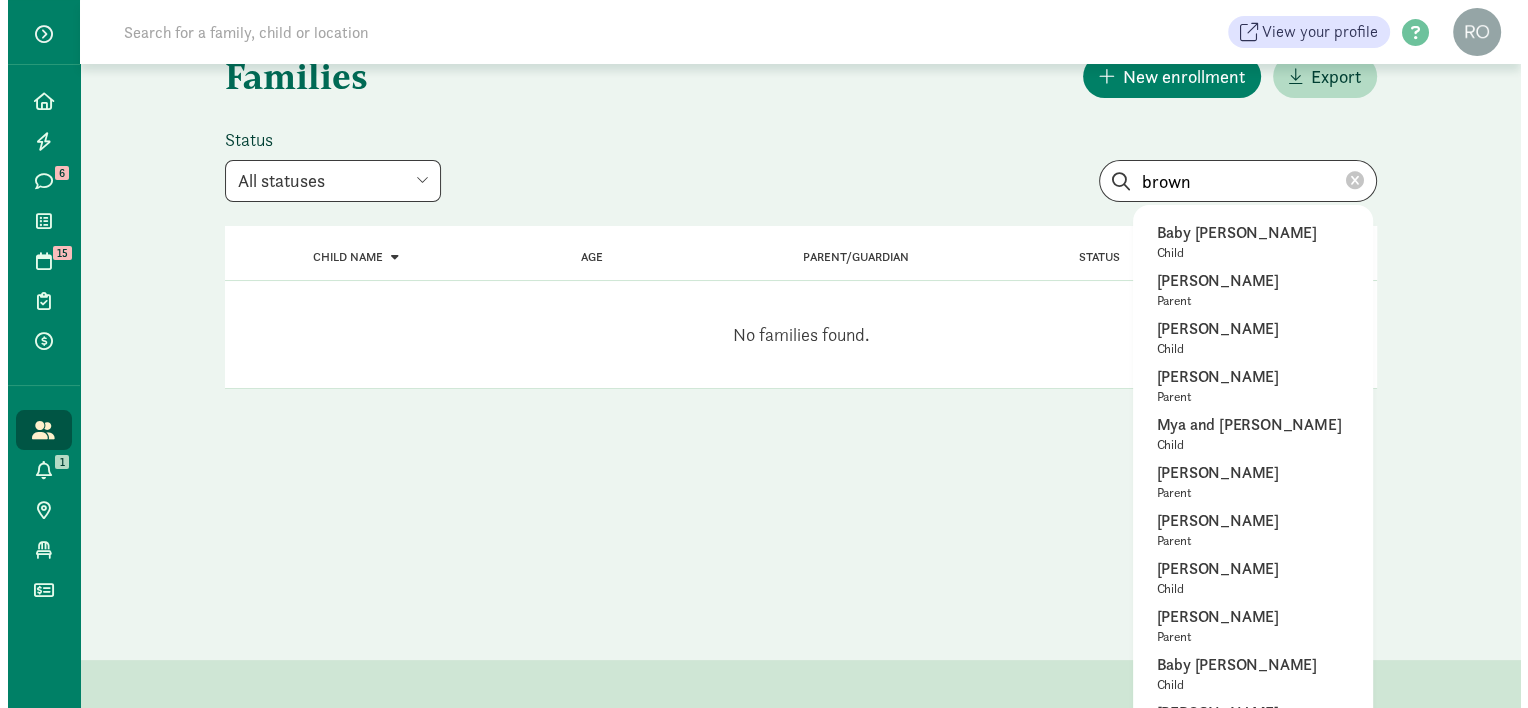 scroll, scrollTop: 0, scrollLeft: 0, axis: both 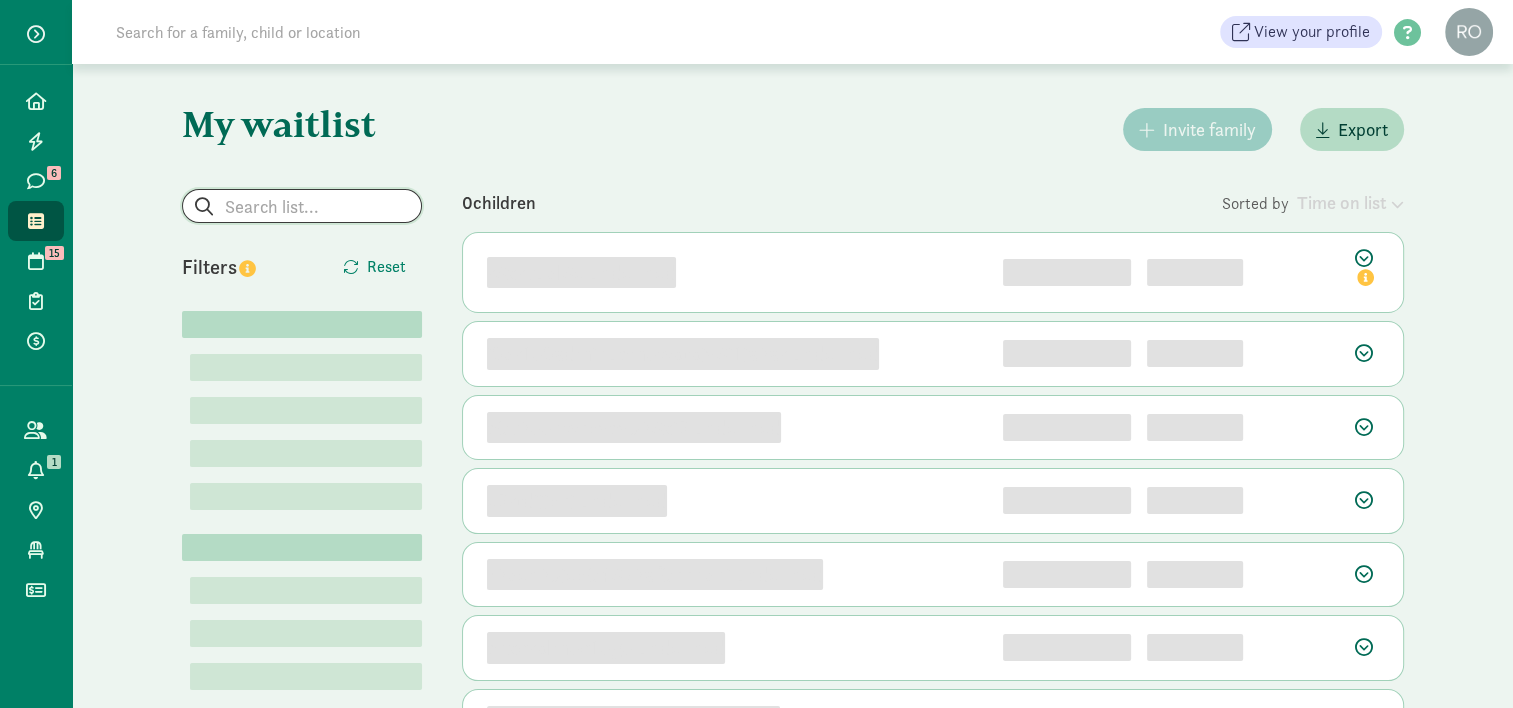 click 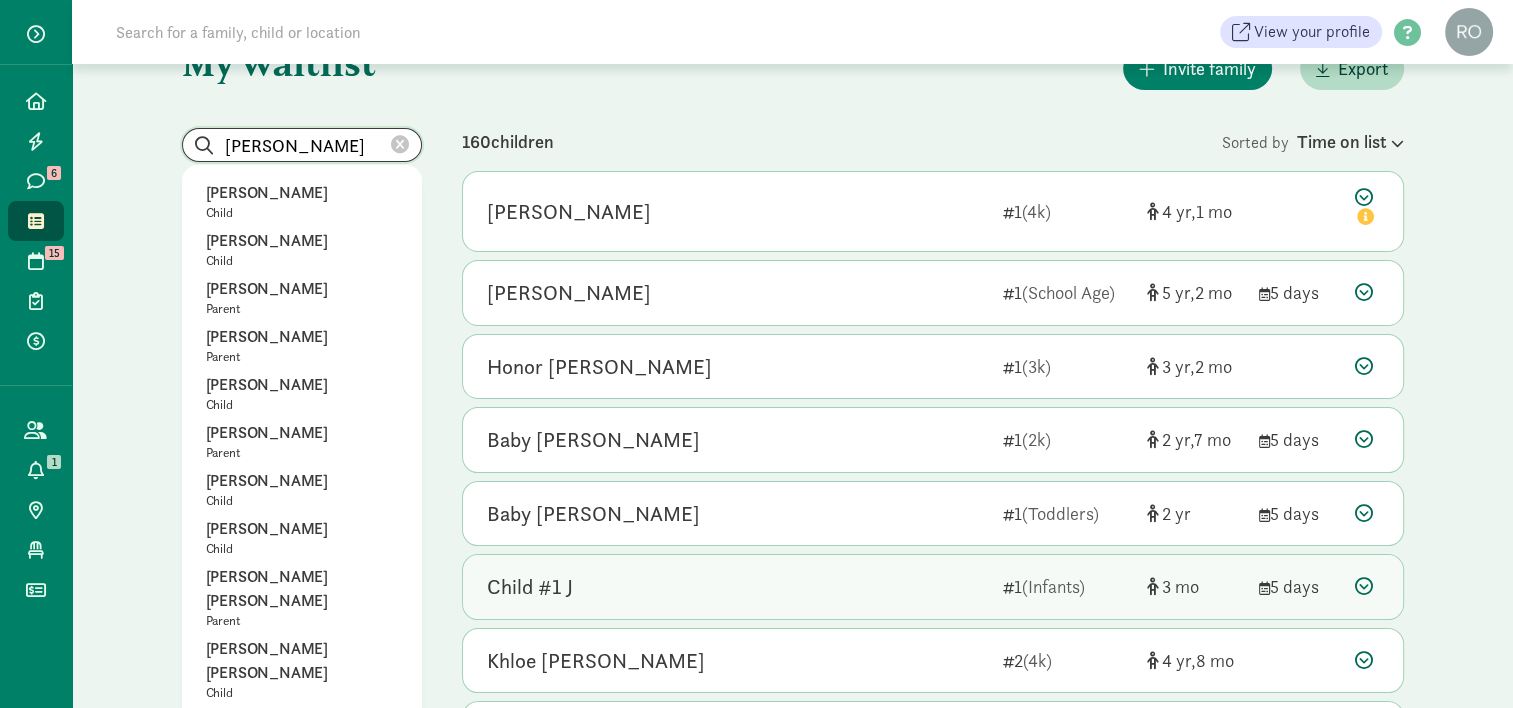 scroll, scrollTop: 0, scrollLeft: 0, axis: both 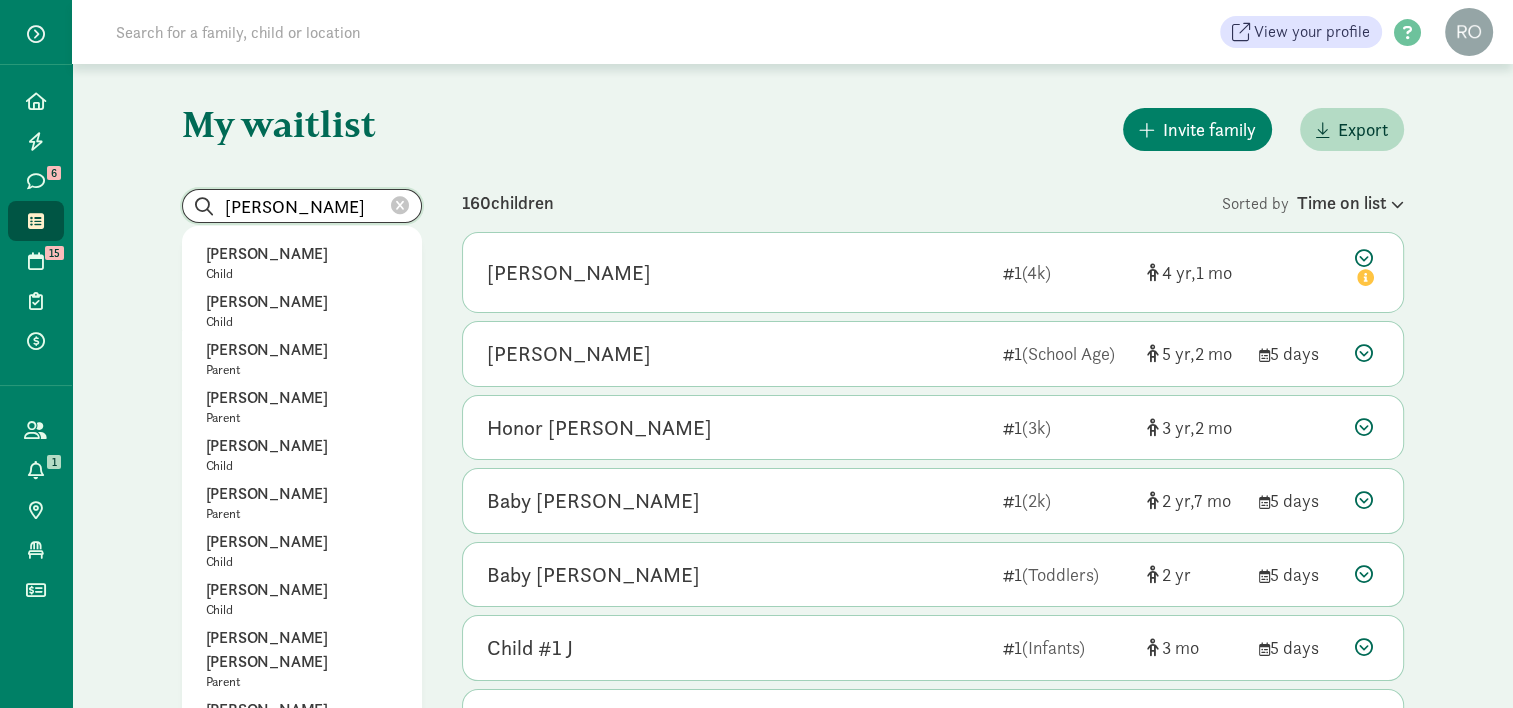 drag, startPoint x: 299, startPoint y: 215, endPoint x: 206, endPoint y: 214, distance: 93.00538 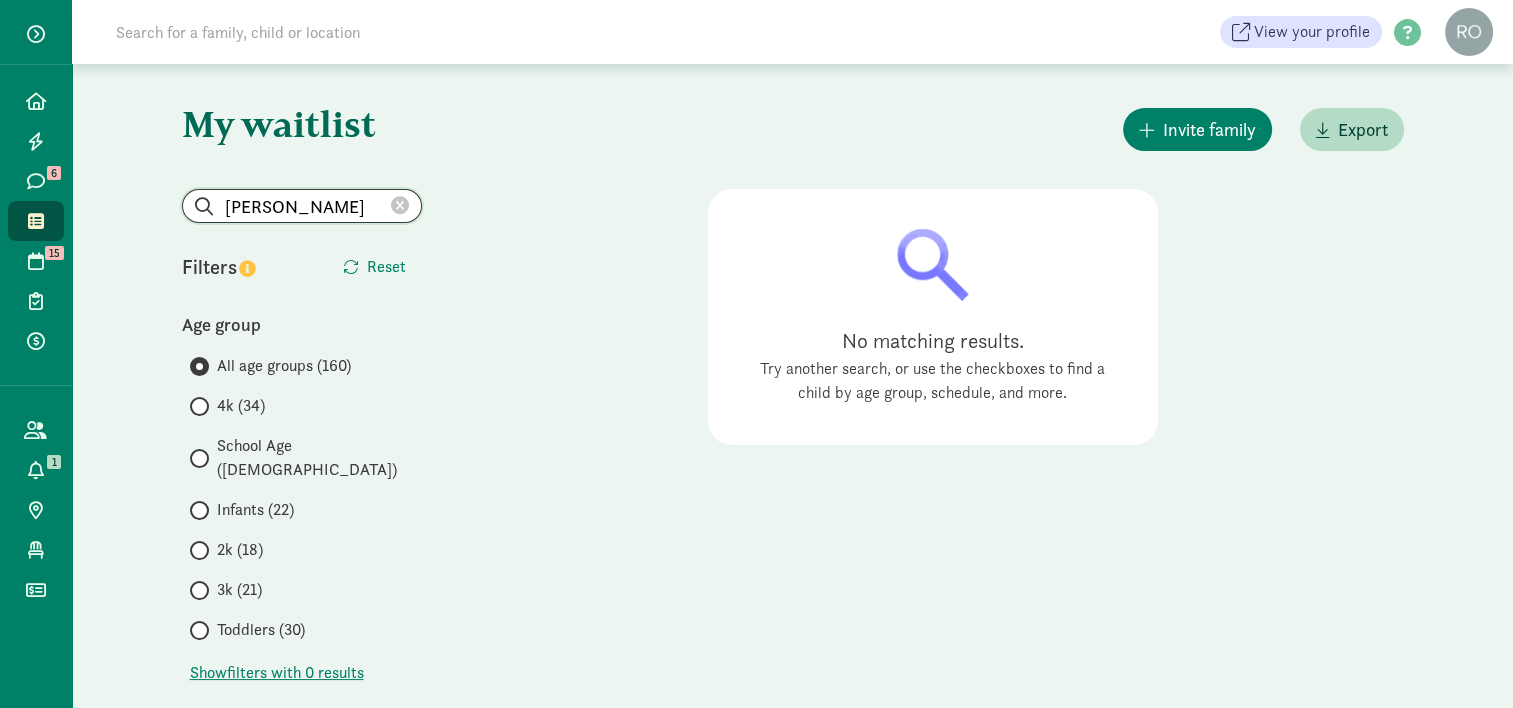 drag, startPoint x: 332, startPoint y: 193, endPoint x: 272, endPoint y: 198, distance: 60.207973 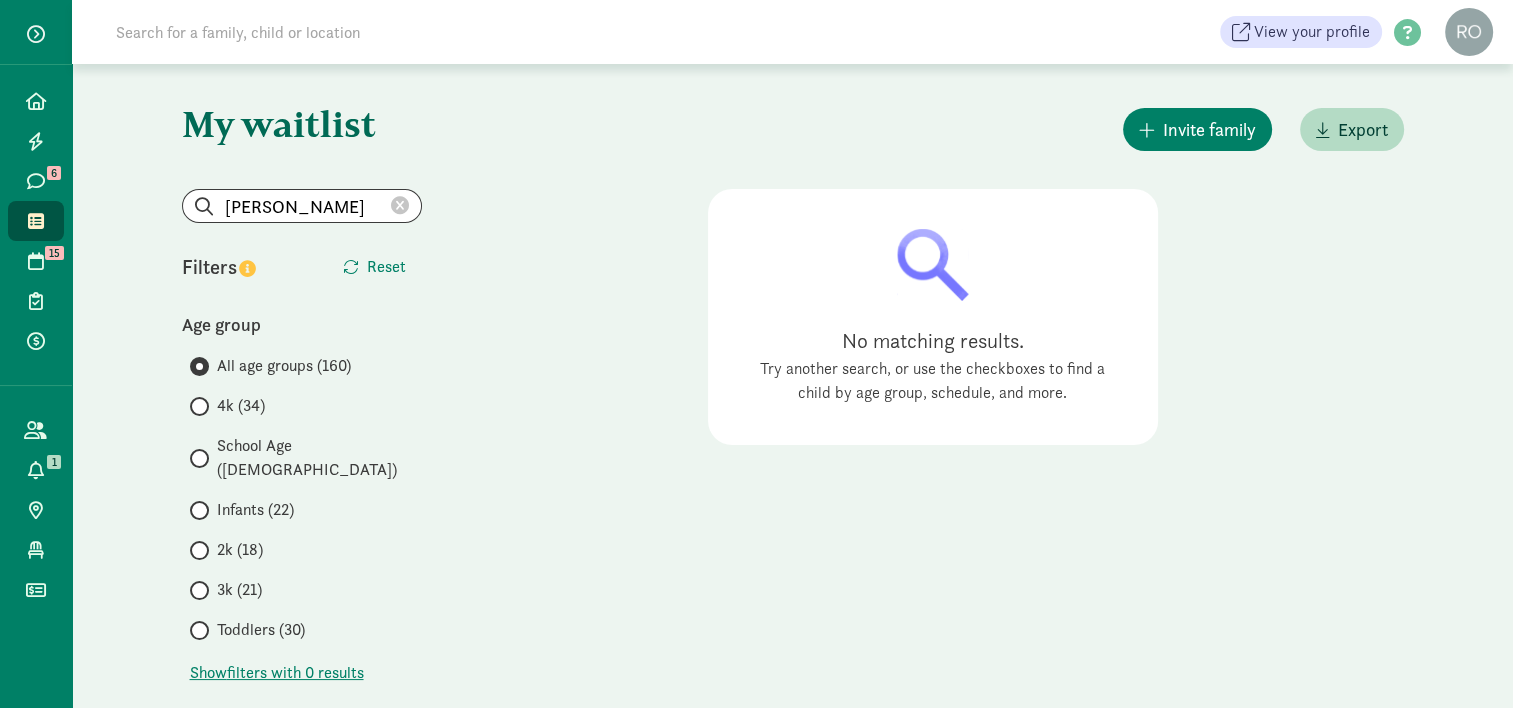 click on "Infants (22)" at bounding box center [255, 510] 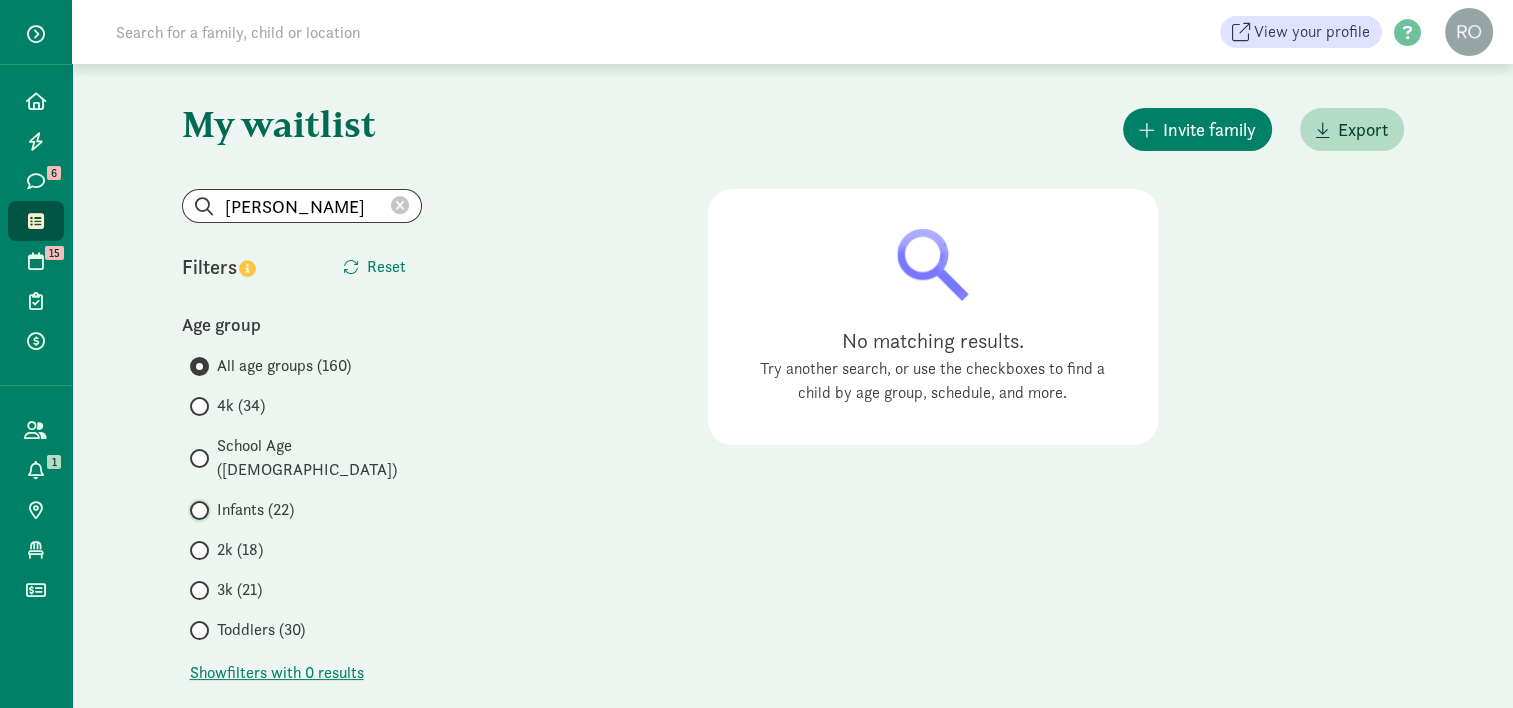 click on "Infants (22)" at bounding box center (196, 510) 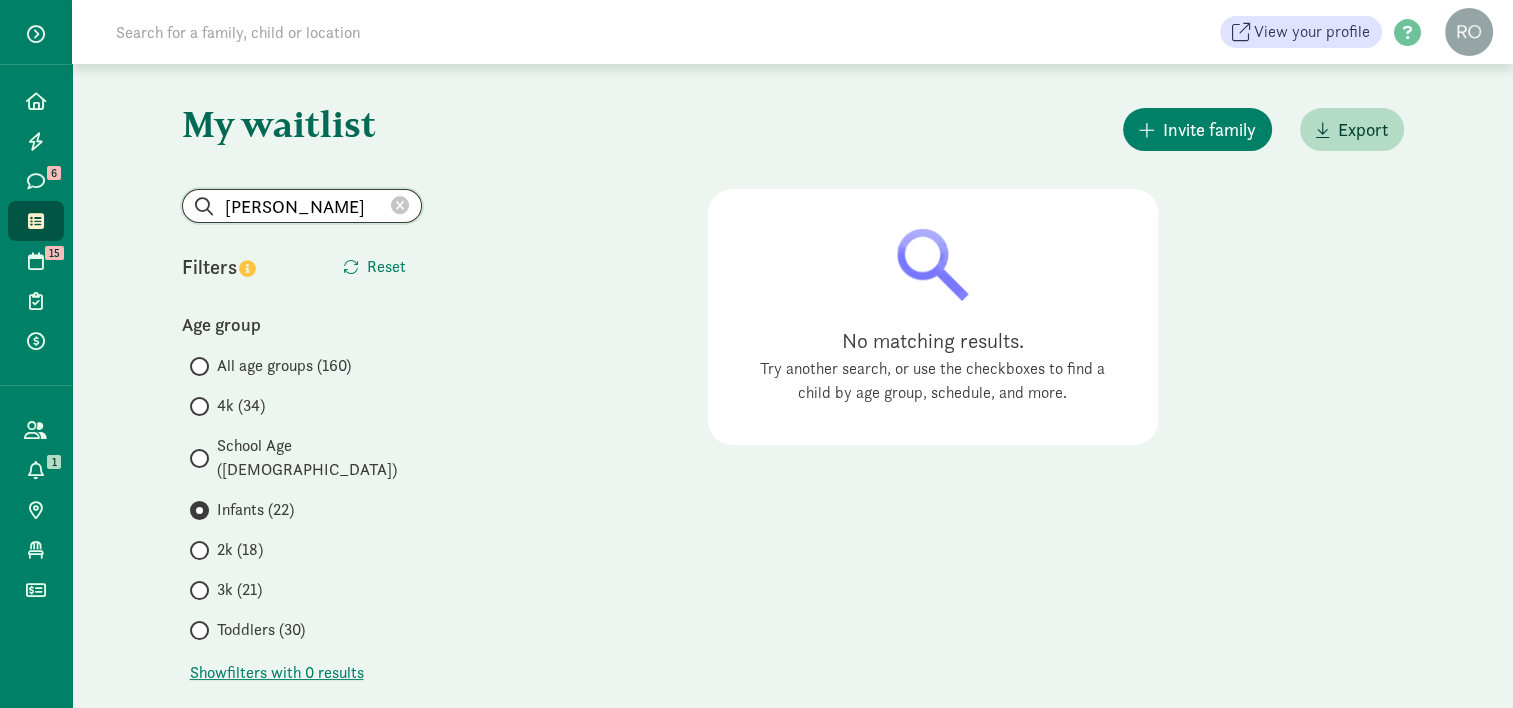 drag, startPoint x: 289, startPoint y: 208, endPoint x: 153, endPoint y: 203, distance: 136.09187 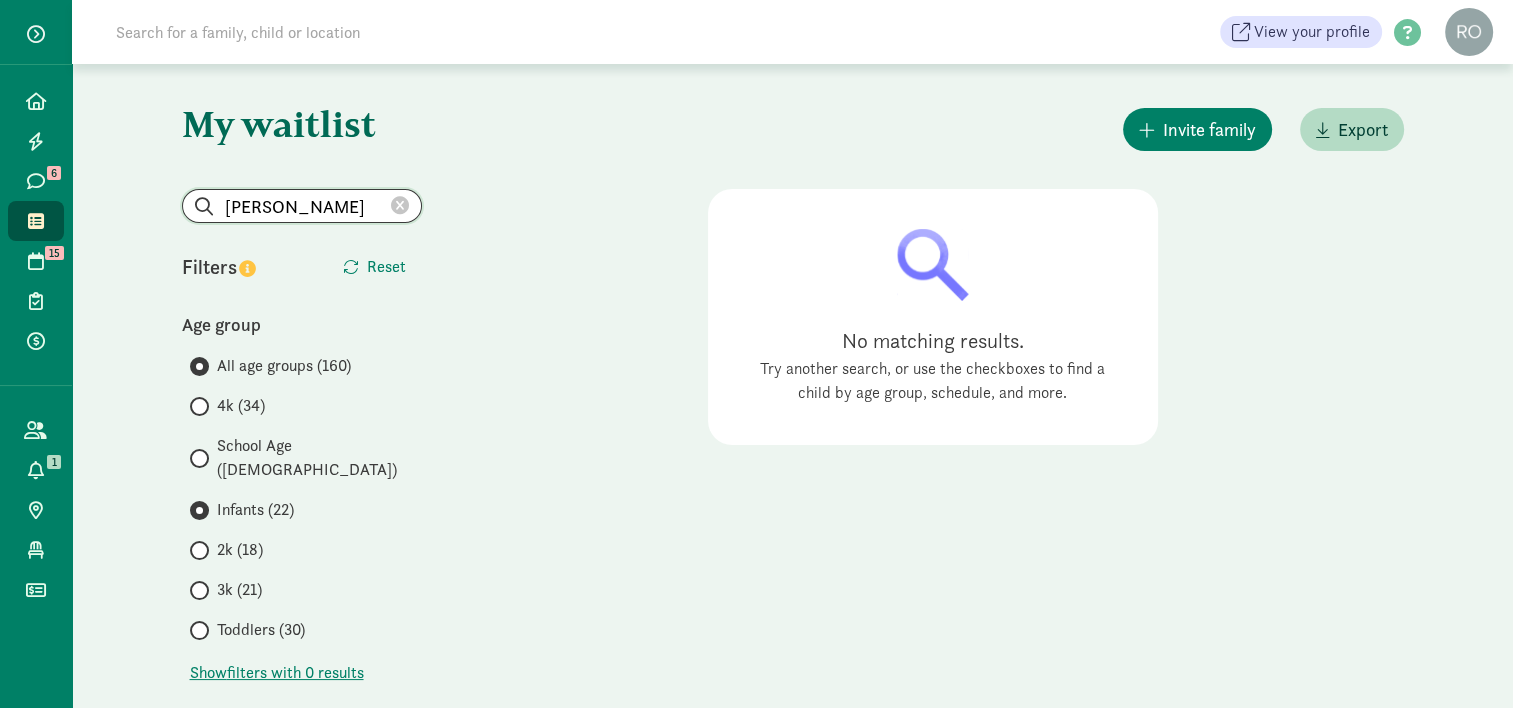 type 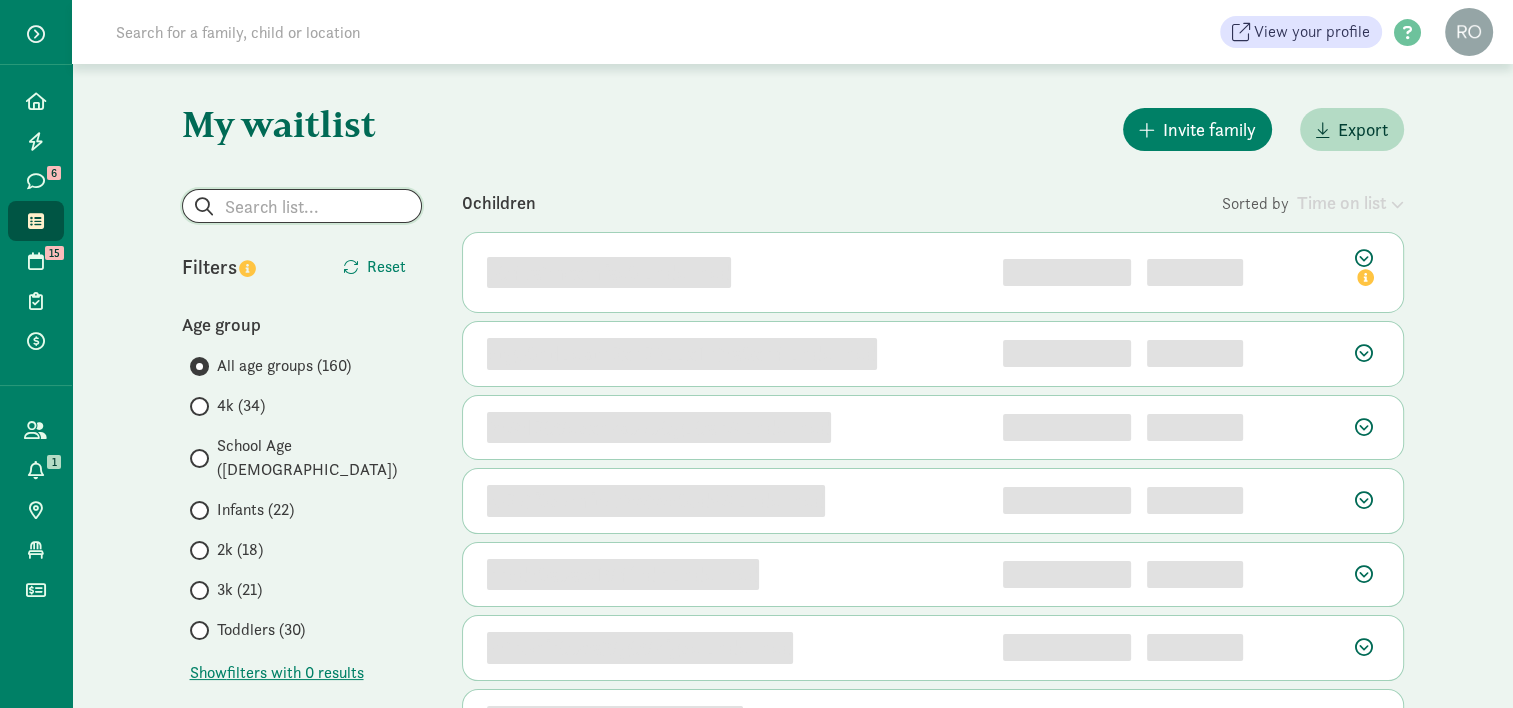 type 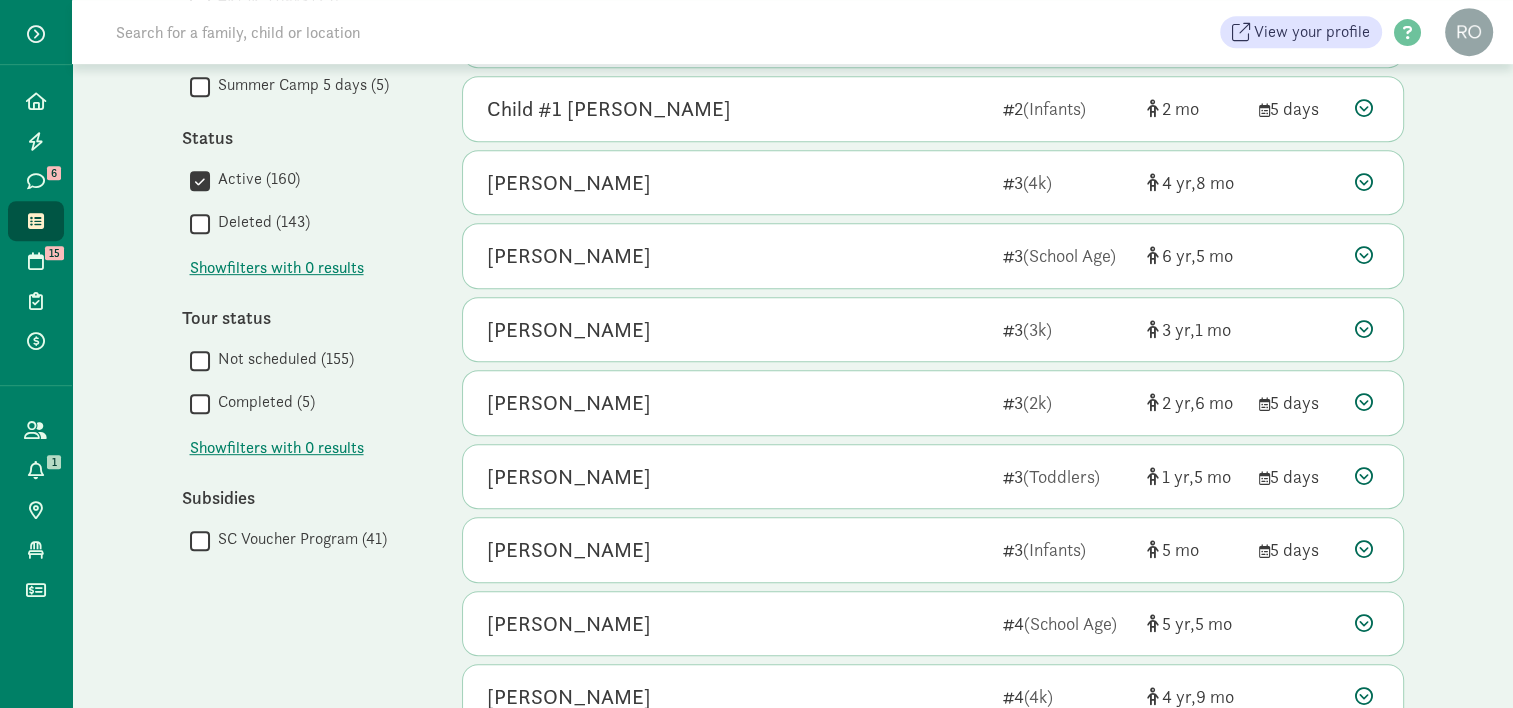 scroll, scrollTop: 1074, scrollLeft: 0, axis: vertical 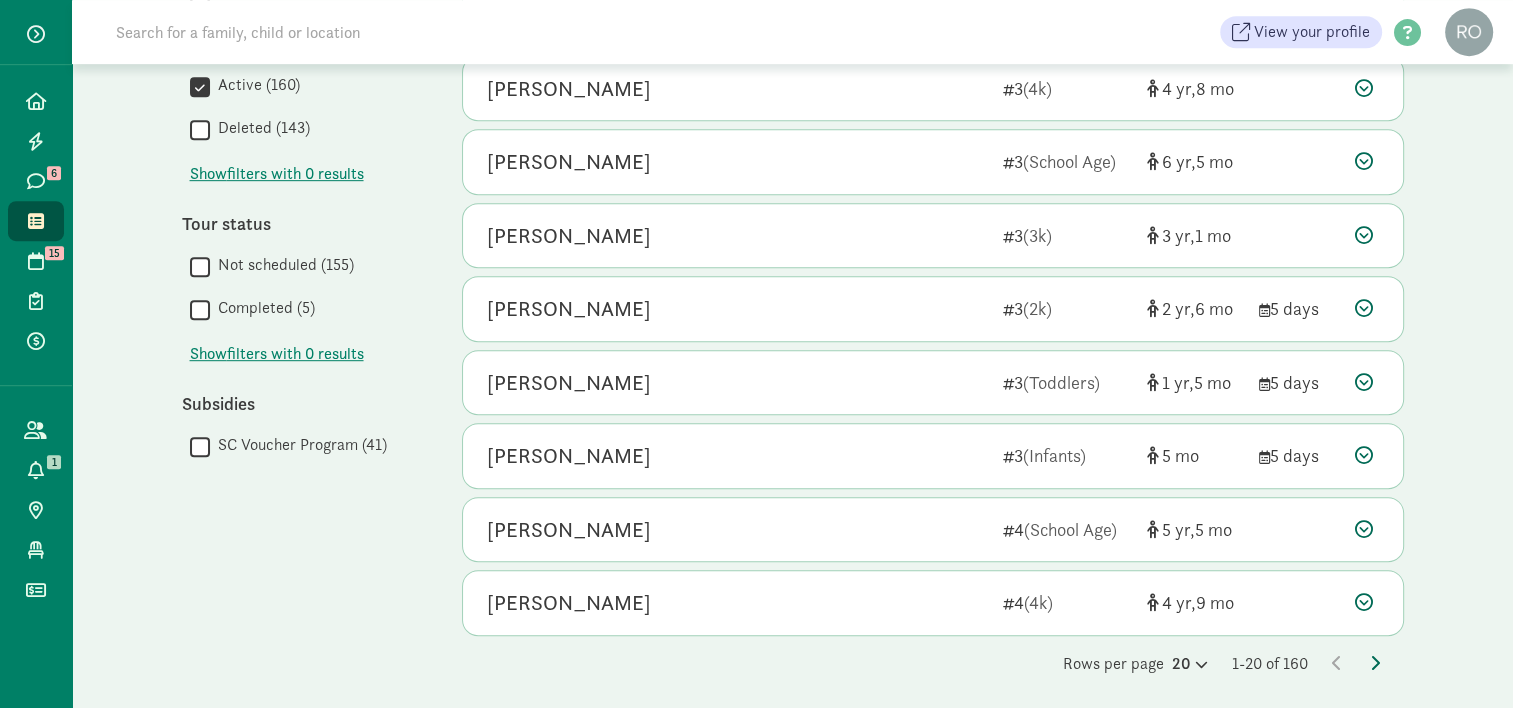 click at bounding box center (1375, 663) 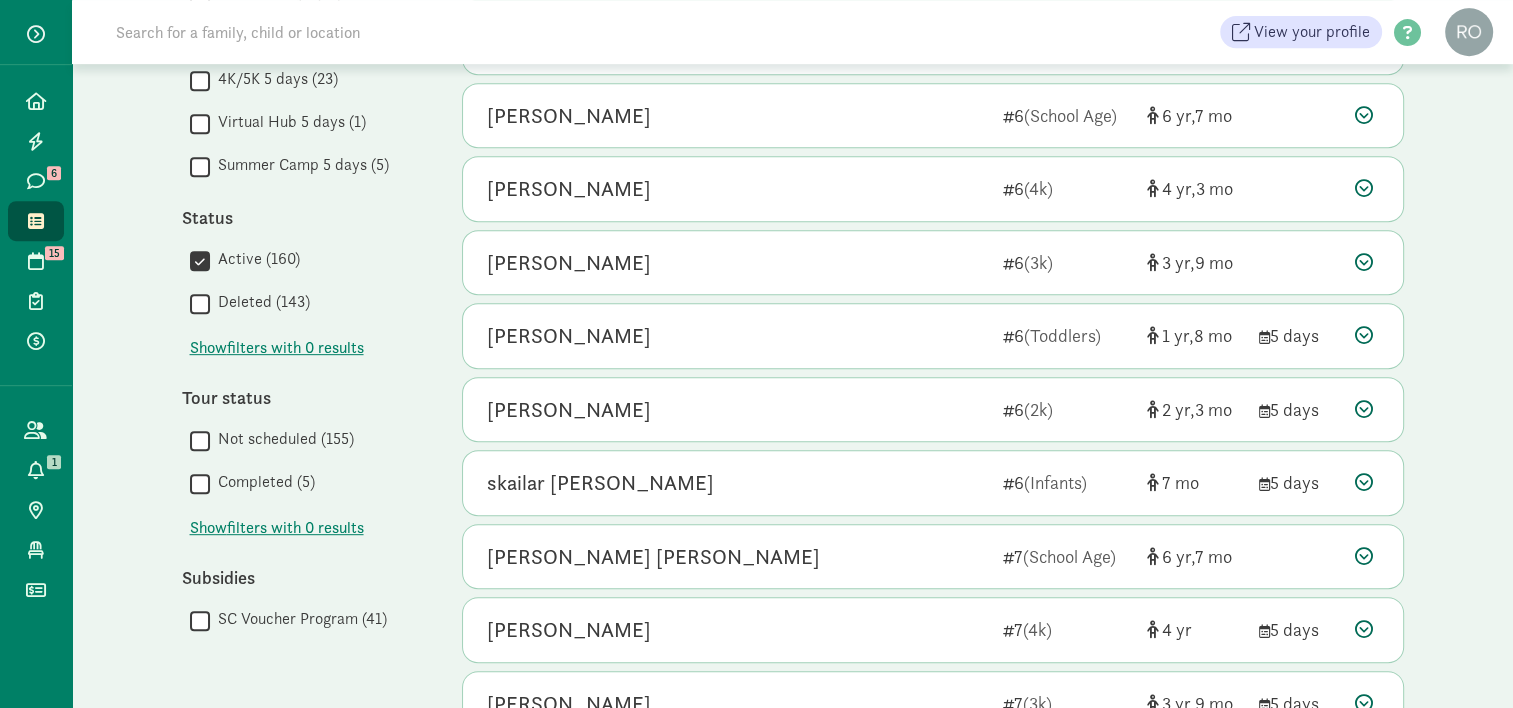 scroll, scrollTop: 1000, scrollLeft: 0, axis: vertical 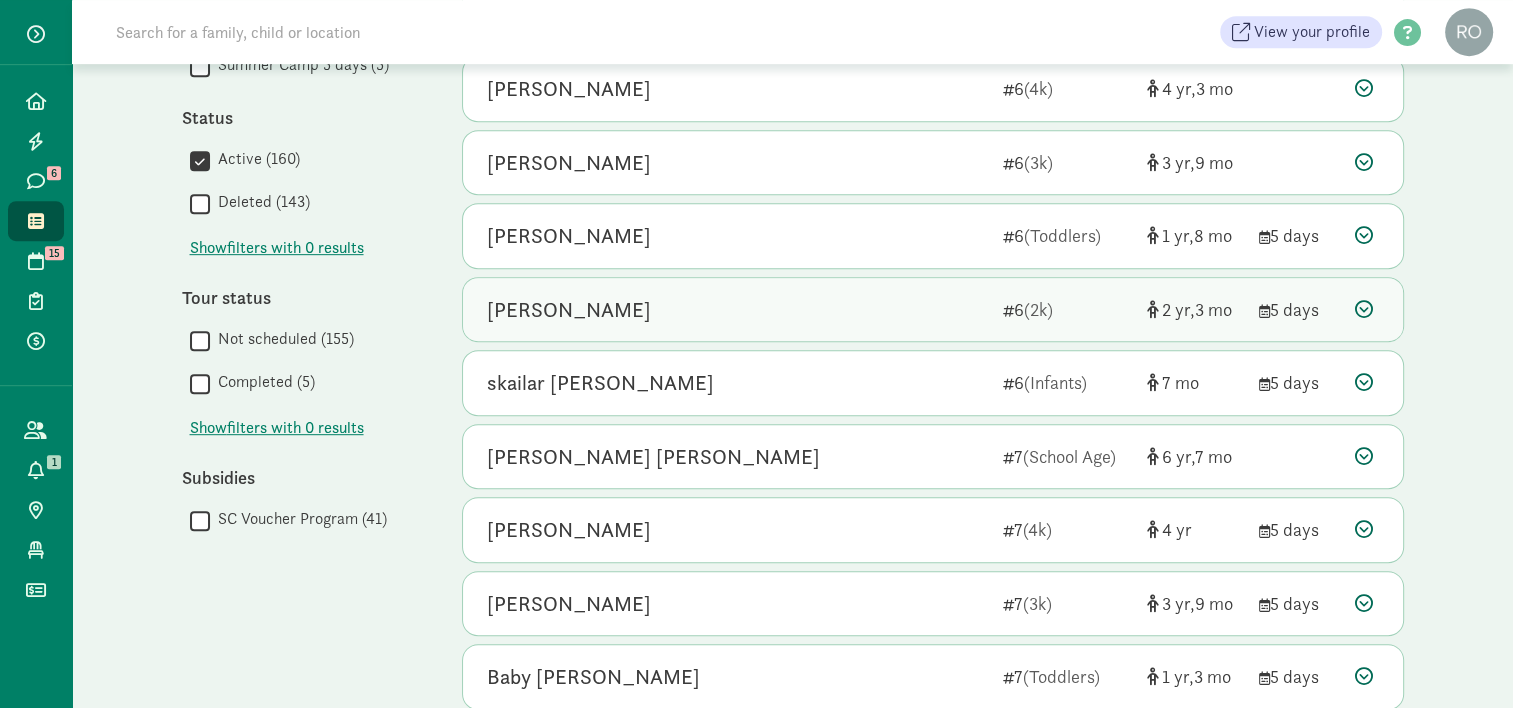 click at bounding box center (1364, 309) 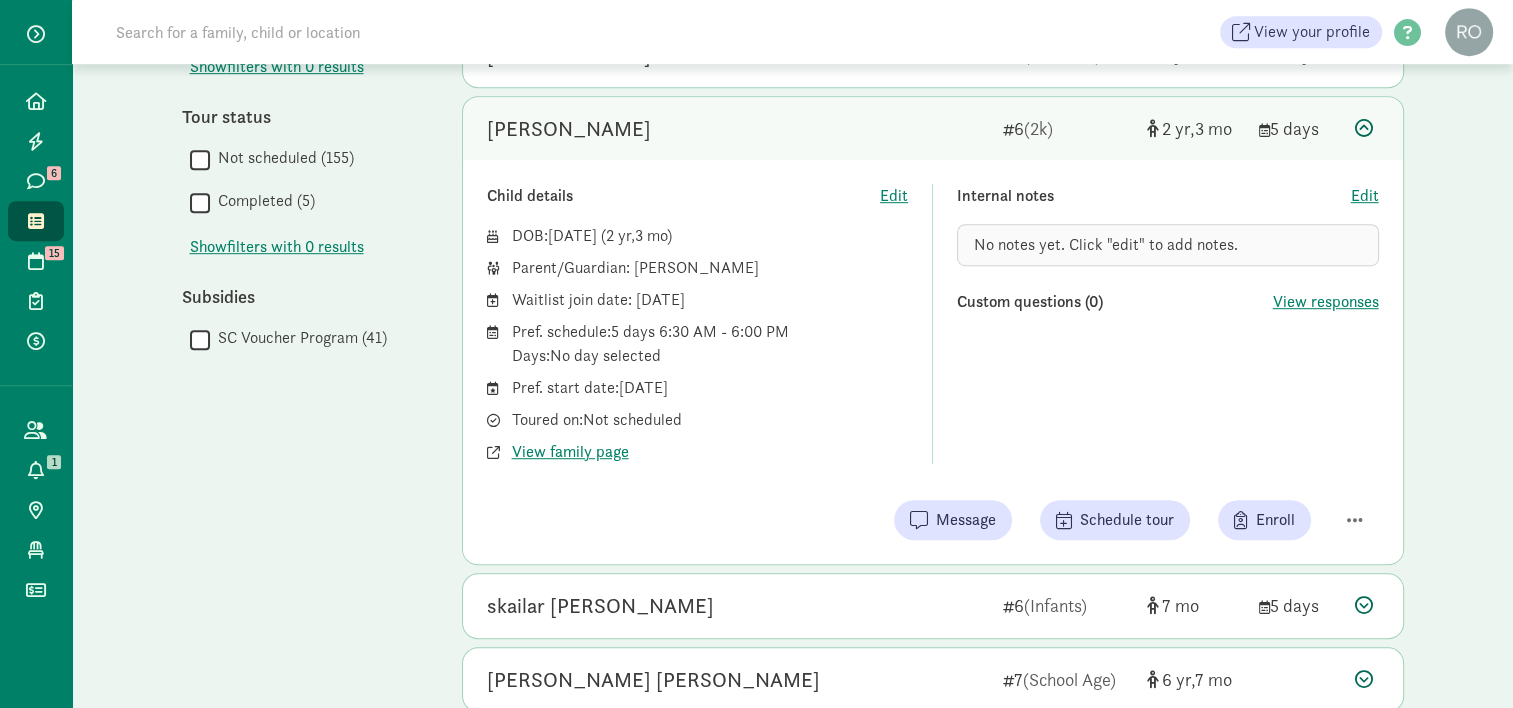 scroll, scrollTop: 1200, scrollLeft: 0, axis: vertical 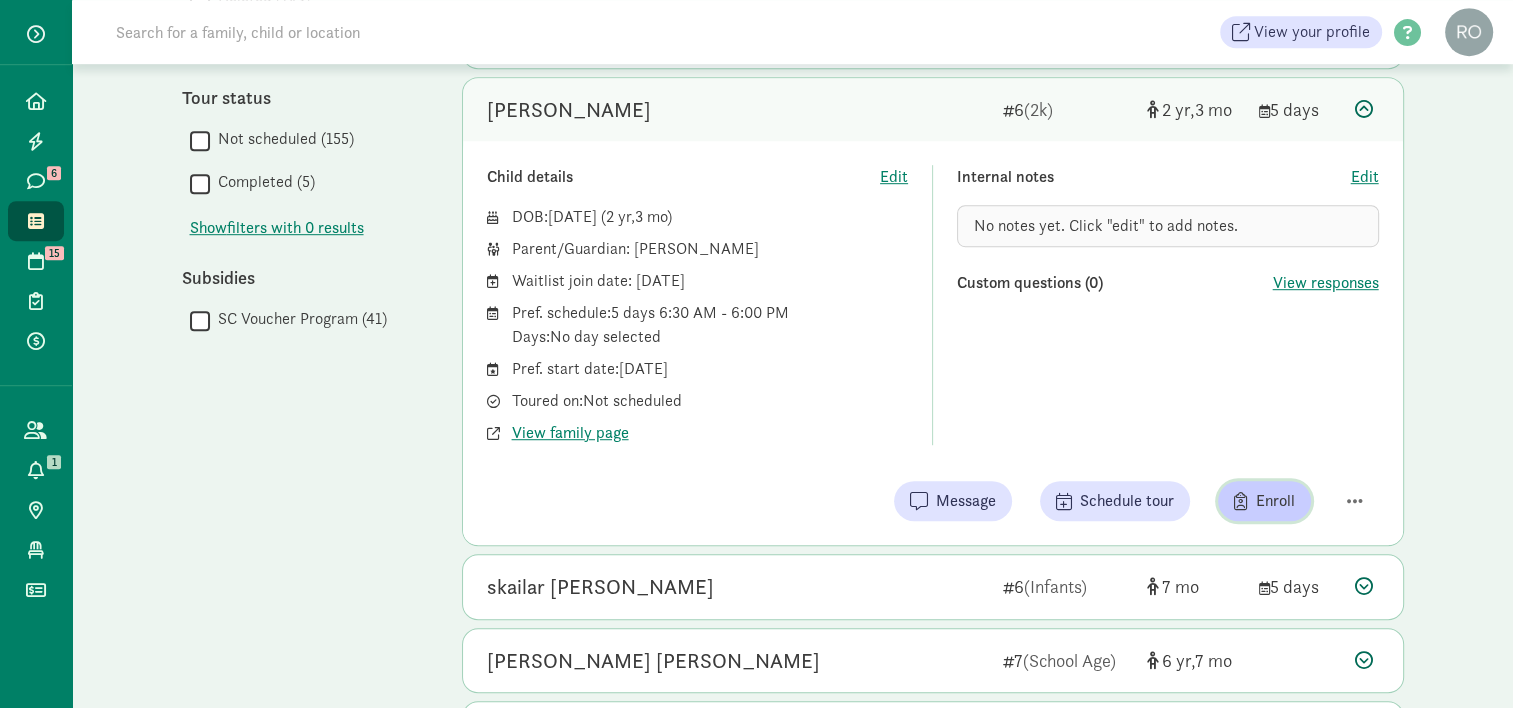 click on "Enroll" at bounding box center [1275, 501] 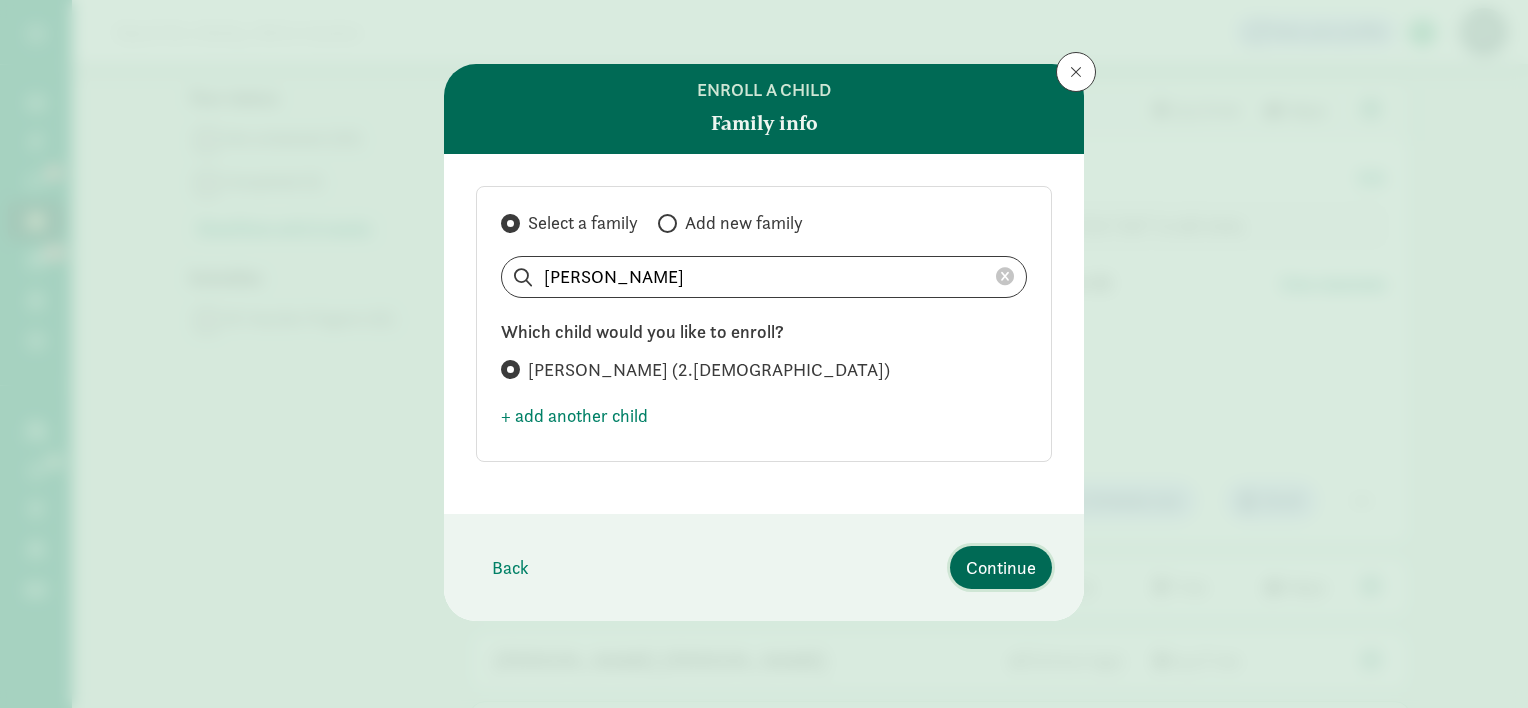 click on "Continue" at bounding box center [1001, 567] 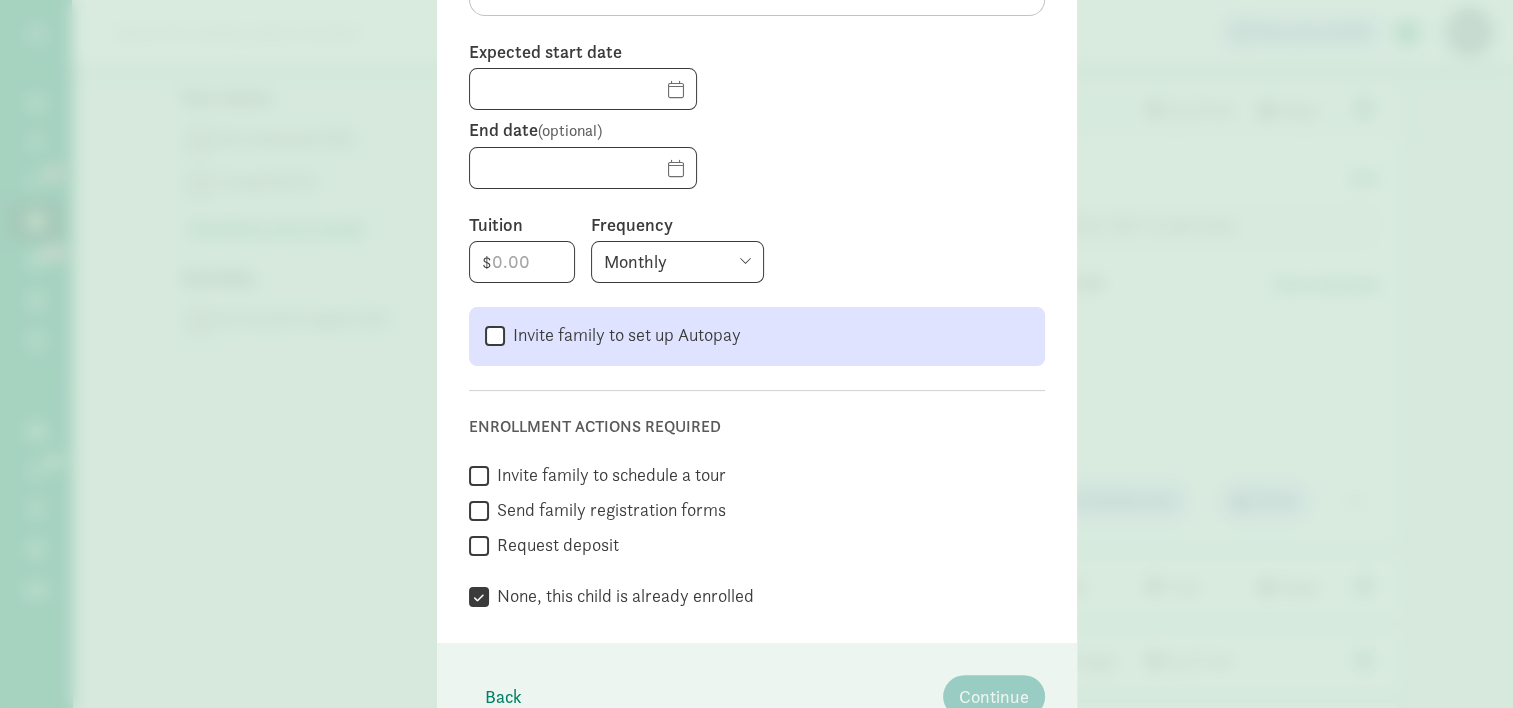 scroll, scrollTop: 200, scrollLeft: 0, axis: vertical 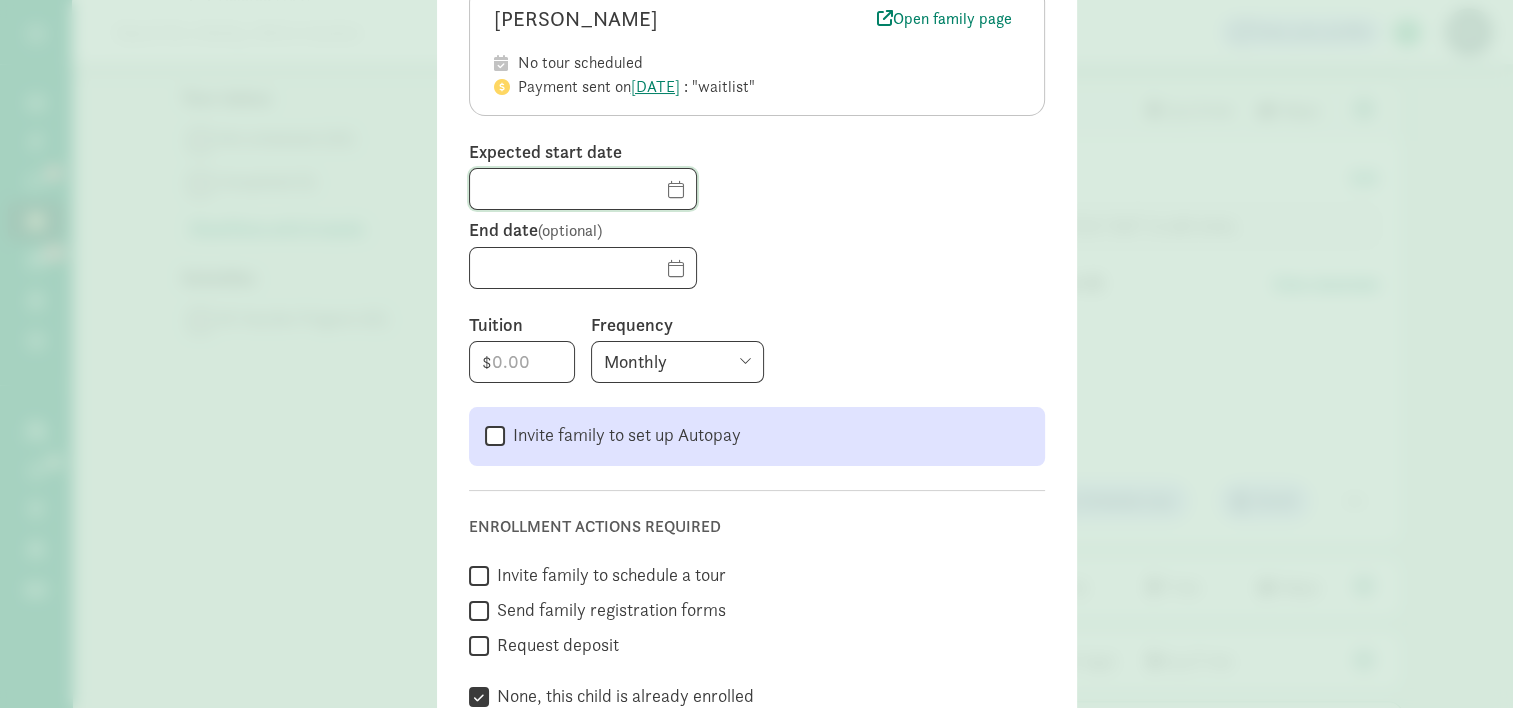click 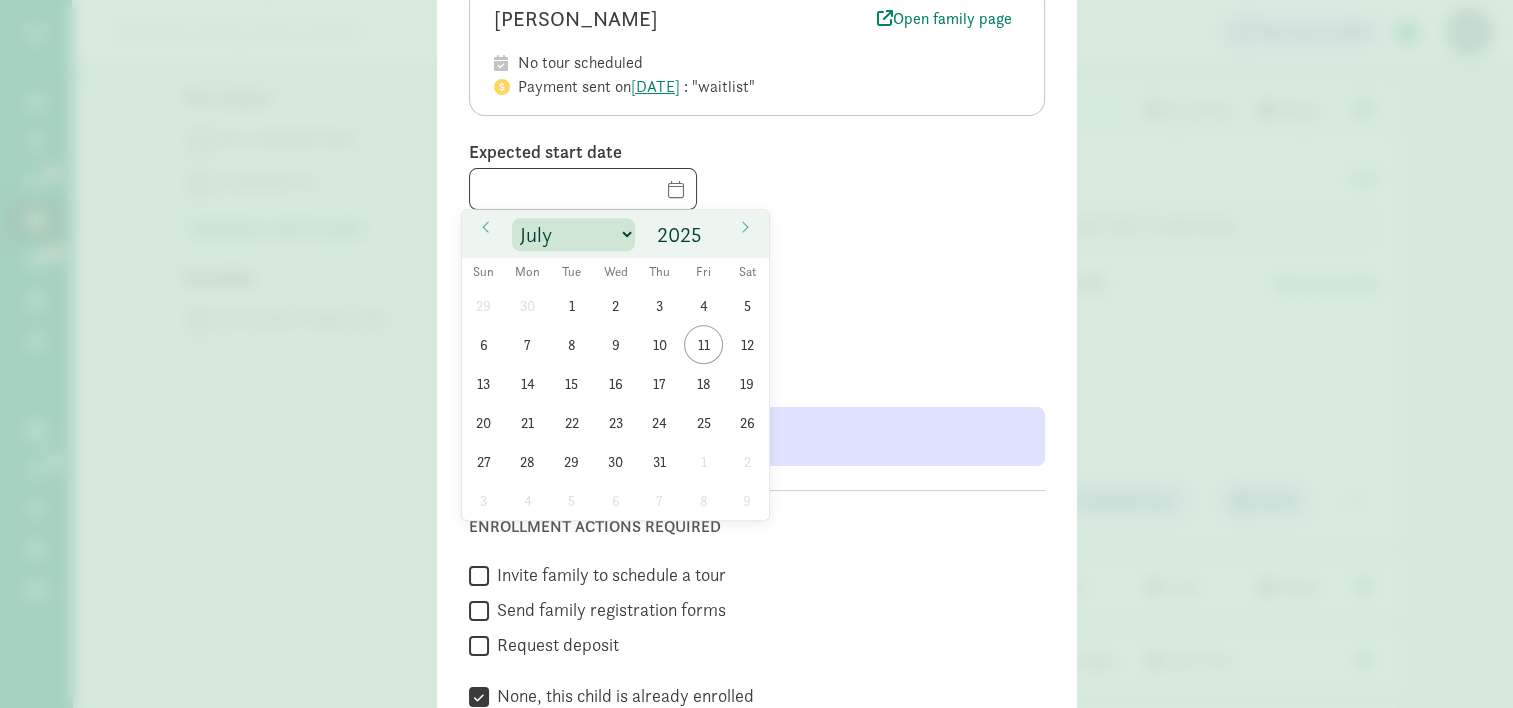 click on "January February March April May June July August September October November December" at bounding box center [573, 234] 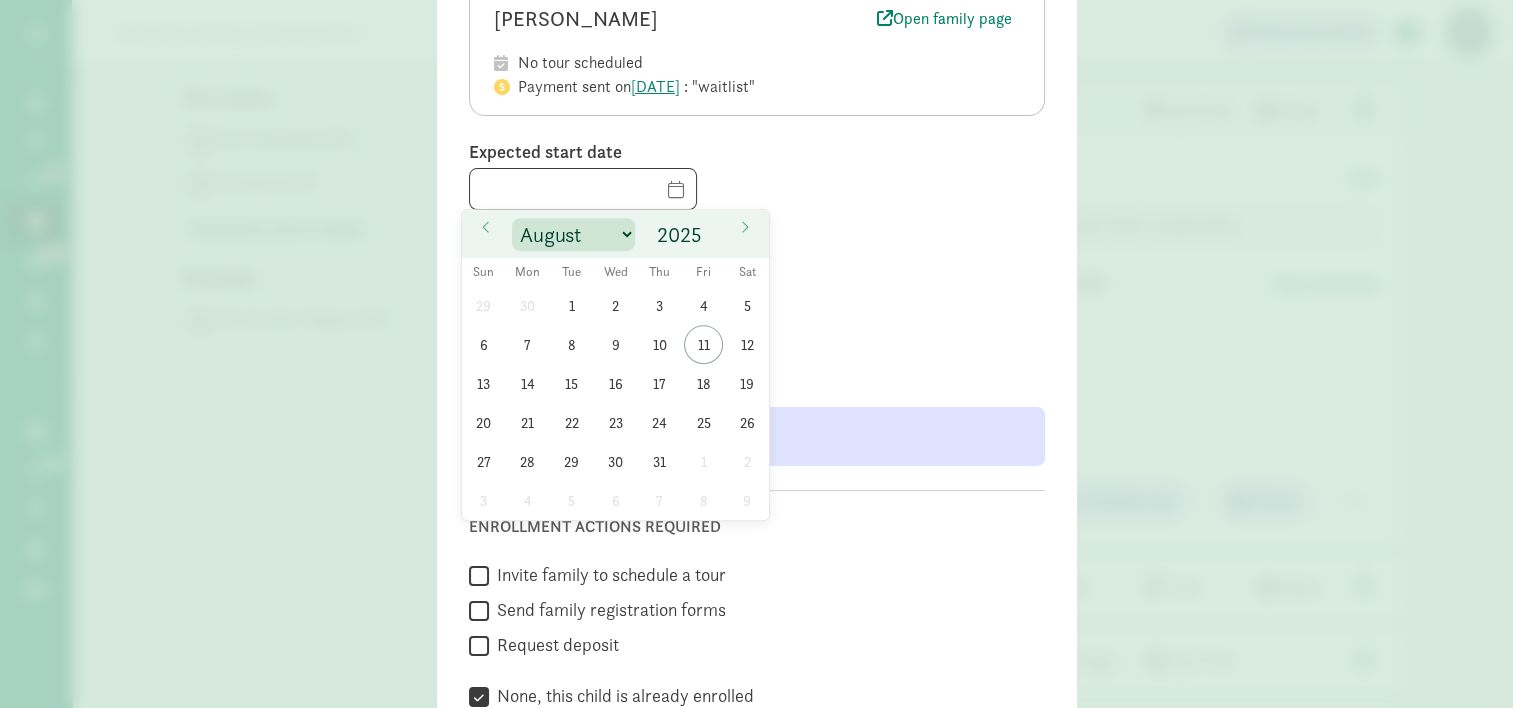 click on "January February March April May June July August September October November December" at bounding box center (573, 234) 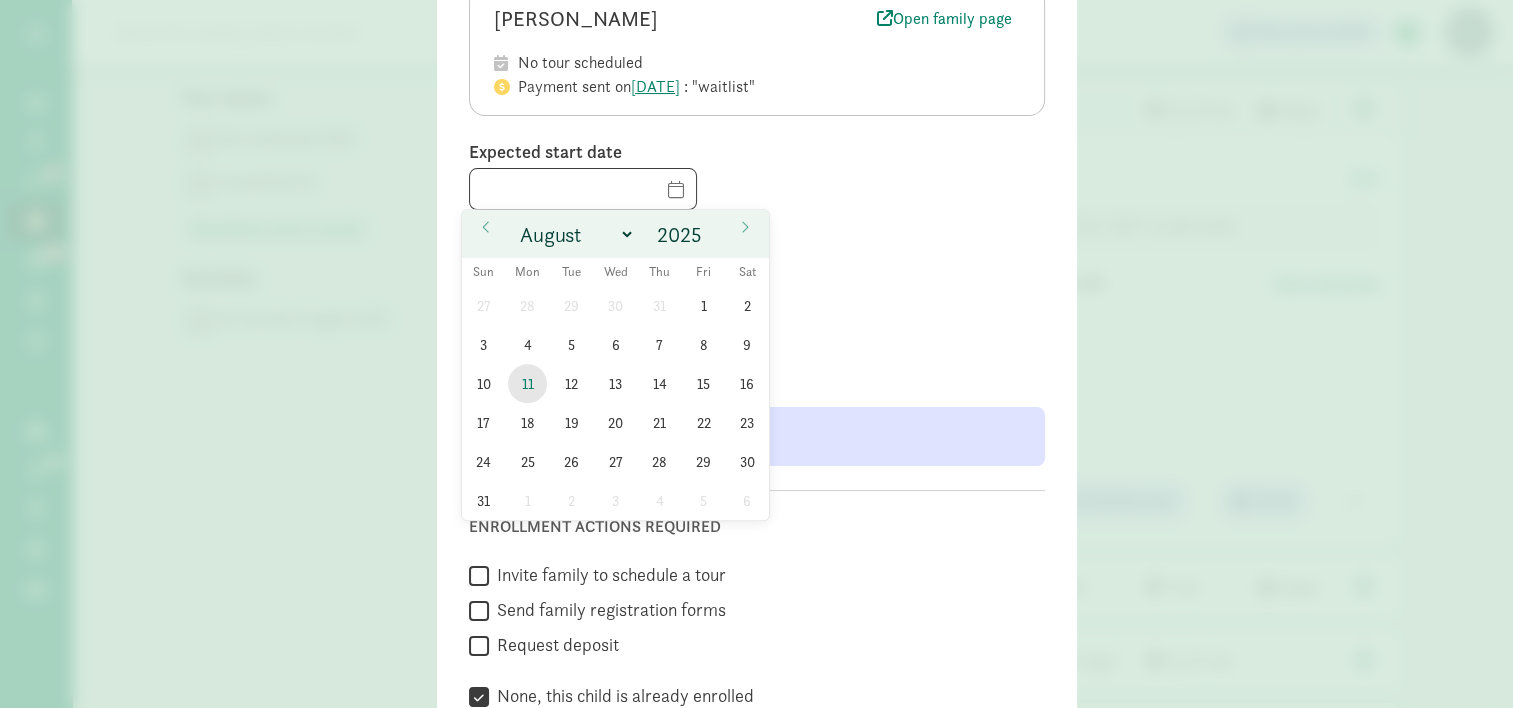 click on "11" at bounding box center (527, 383) 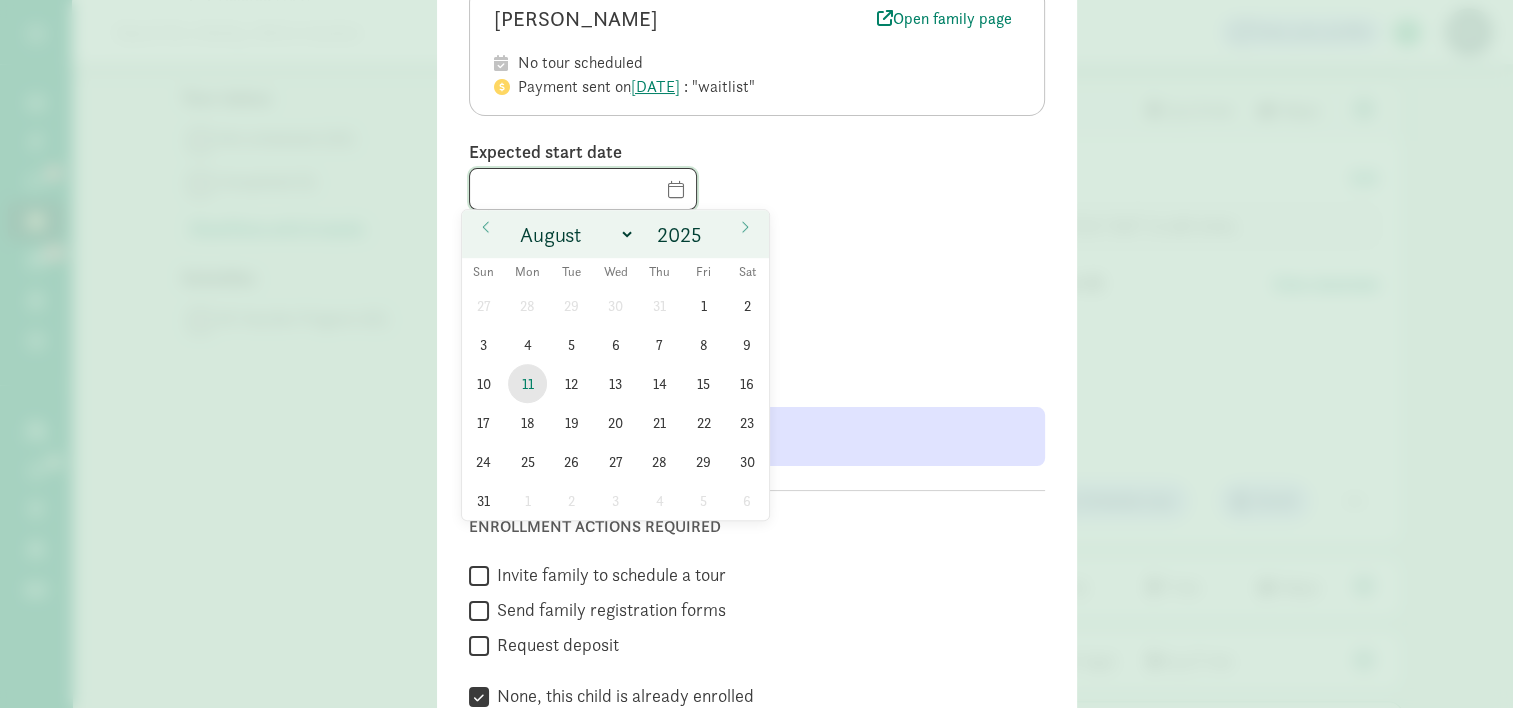 type on "08/11/2025" 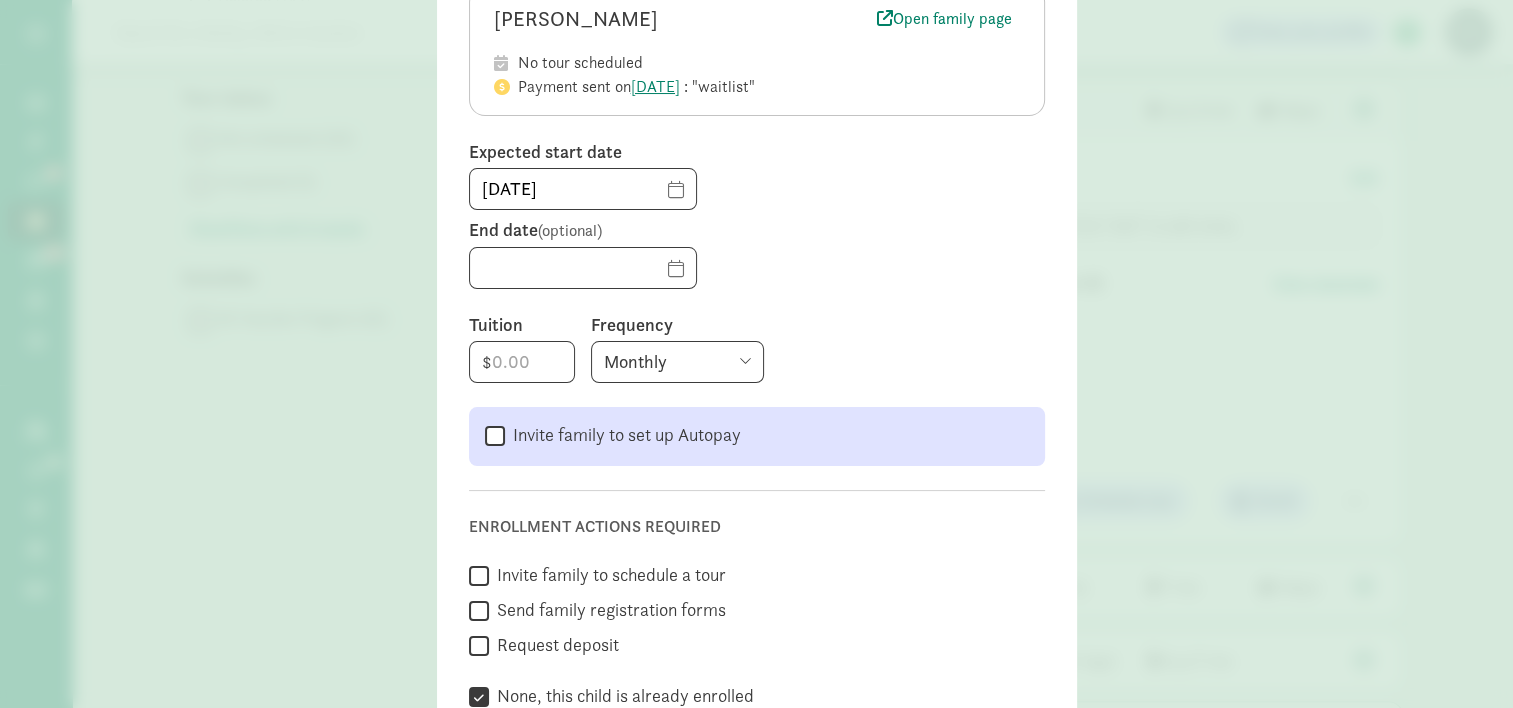 click at bounding box center (757, 268) 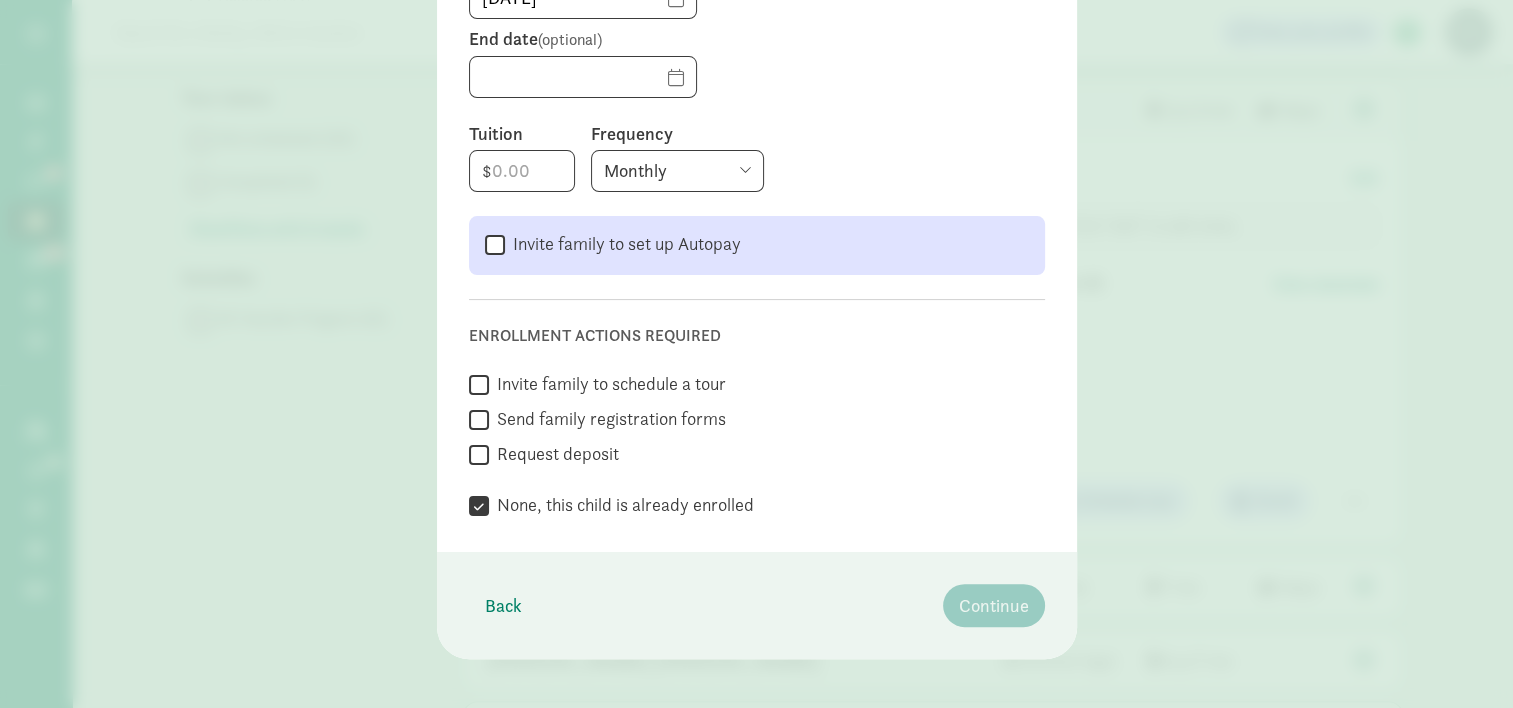 scroll, scrollTop: 403, scrollLeft: 0, axis: vertical 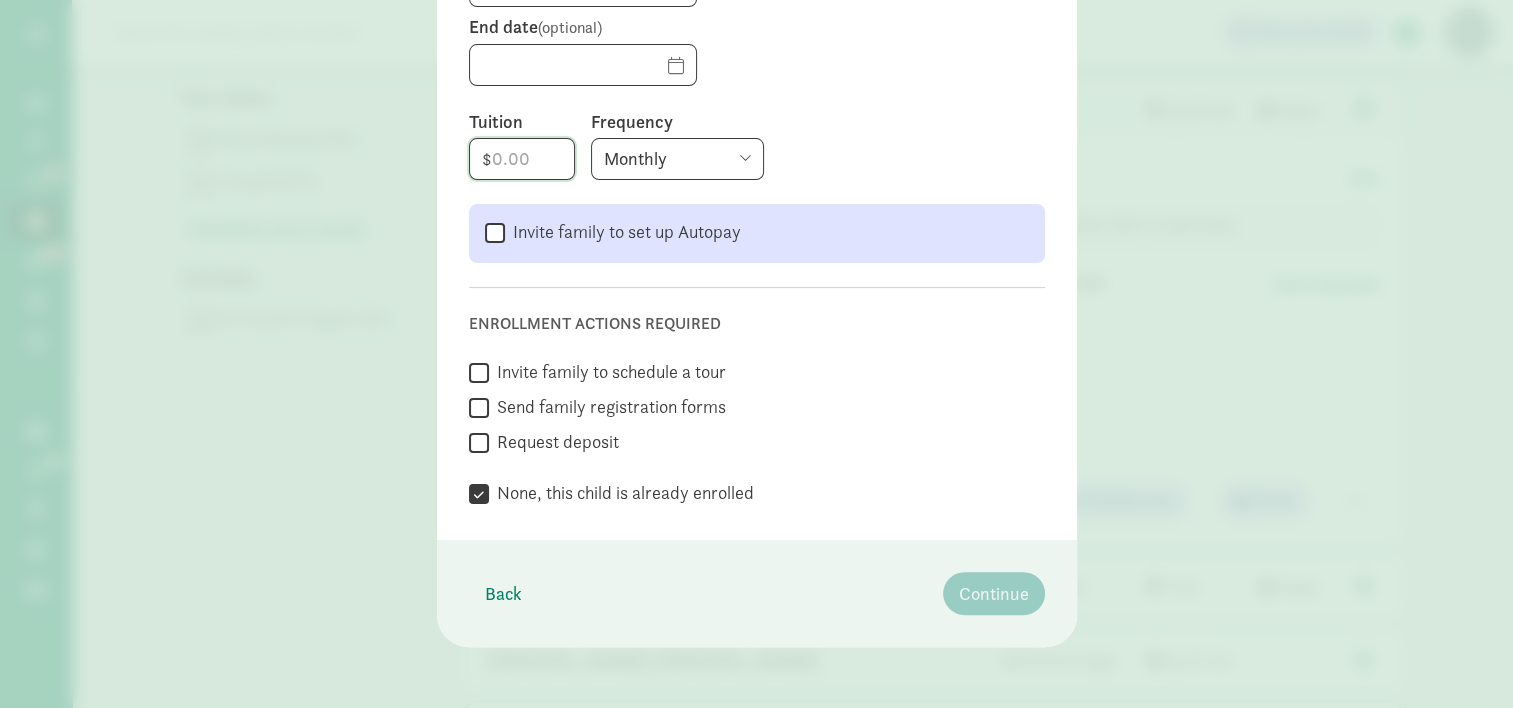 click 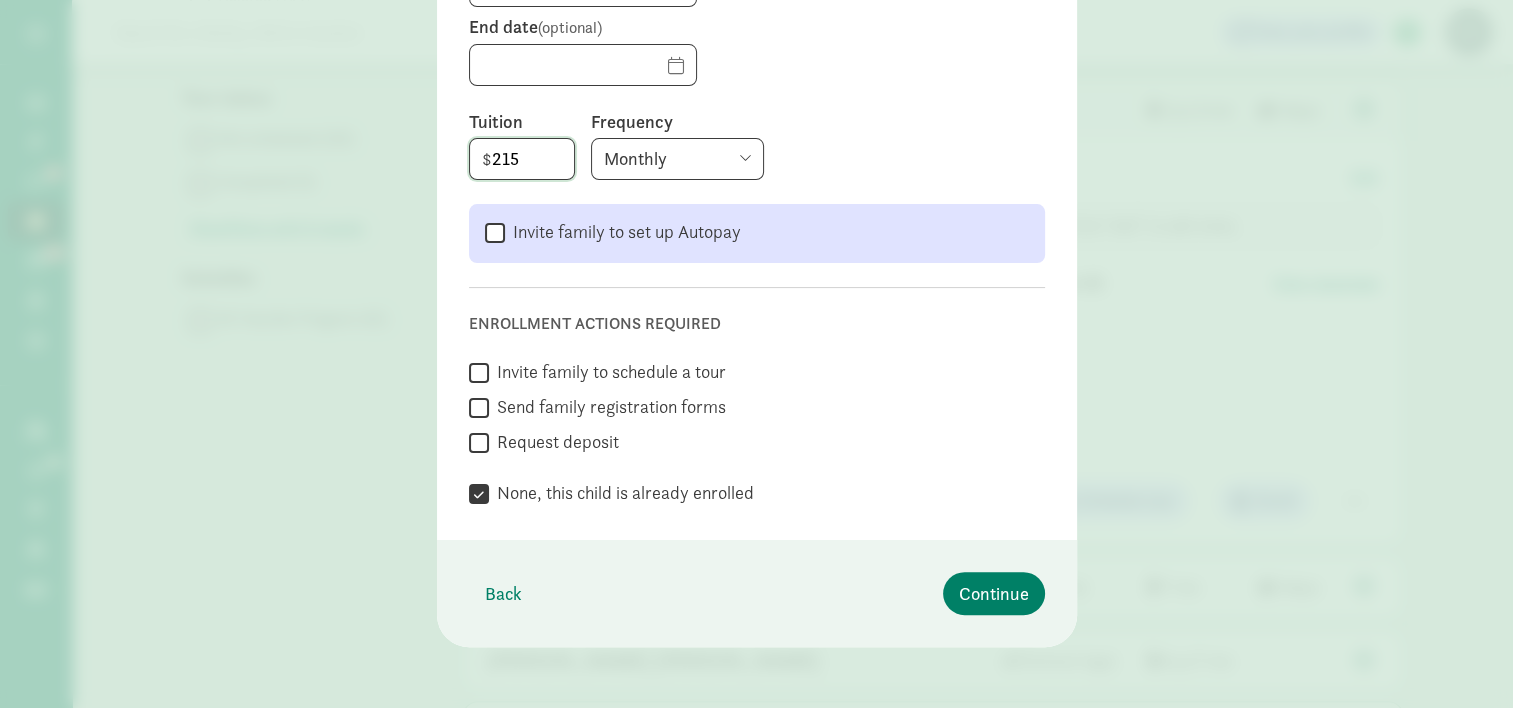 type on "215" 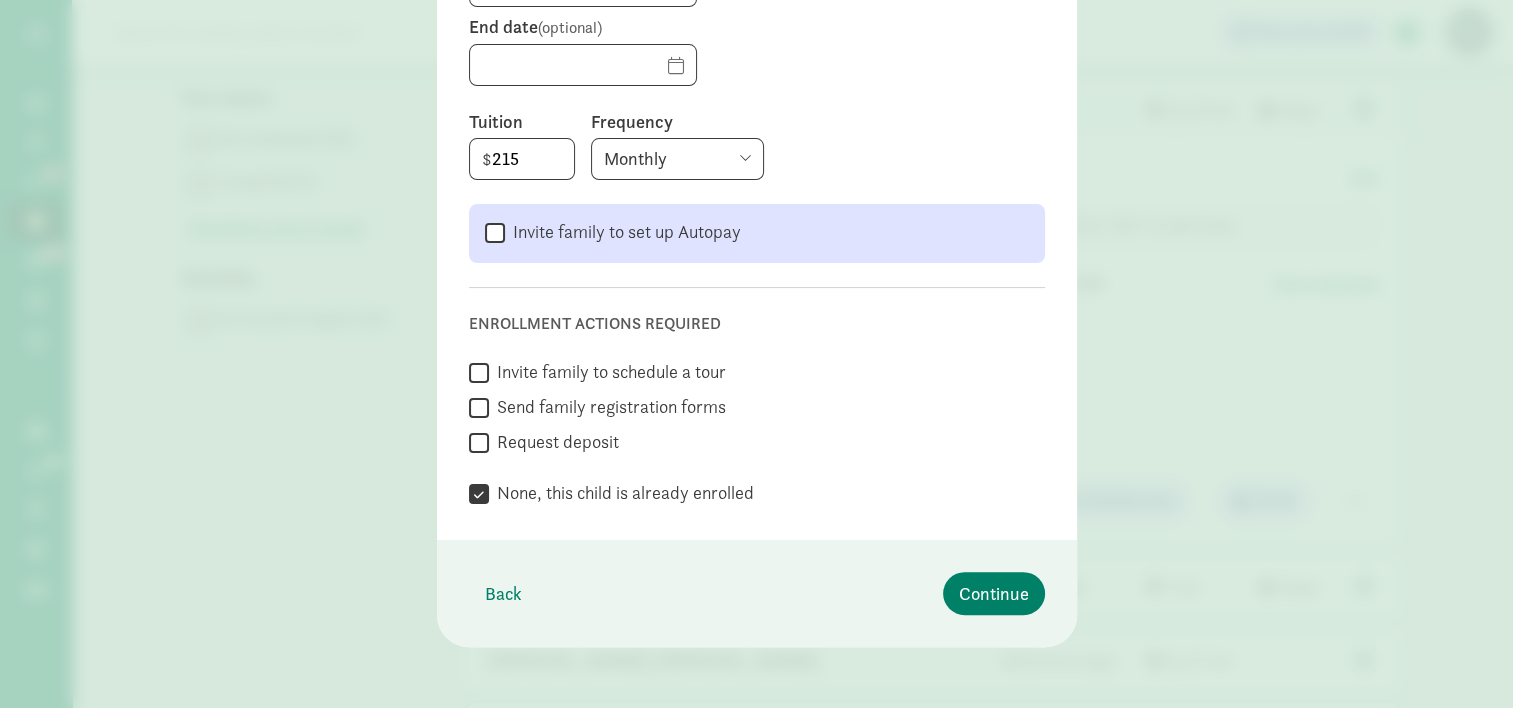 click on "Monthly Weekly Every two weeks Annually" at bounding box center (677, 159) 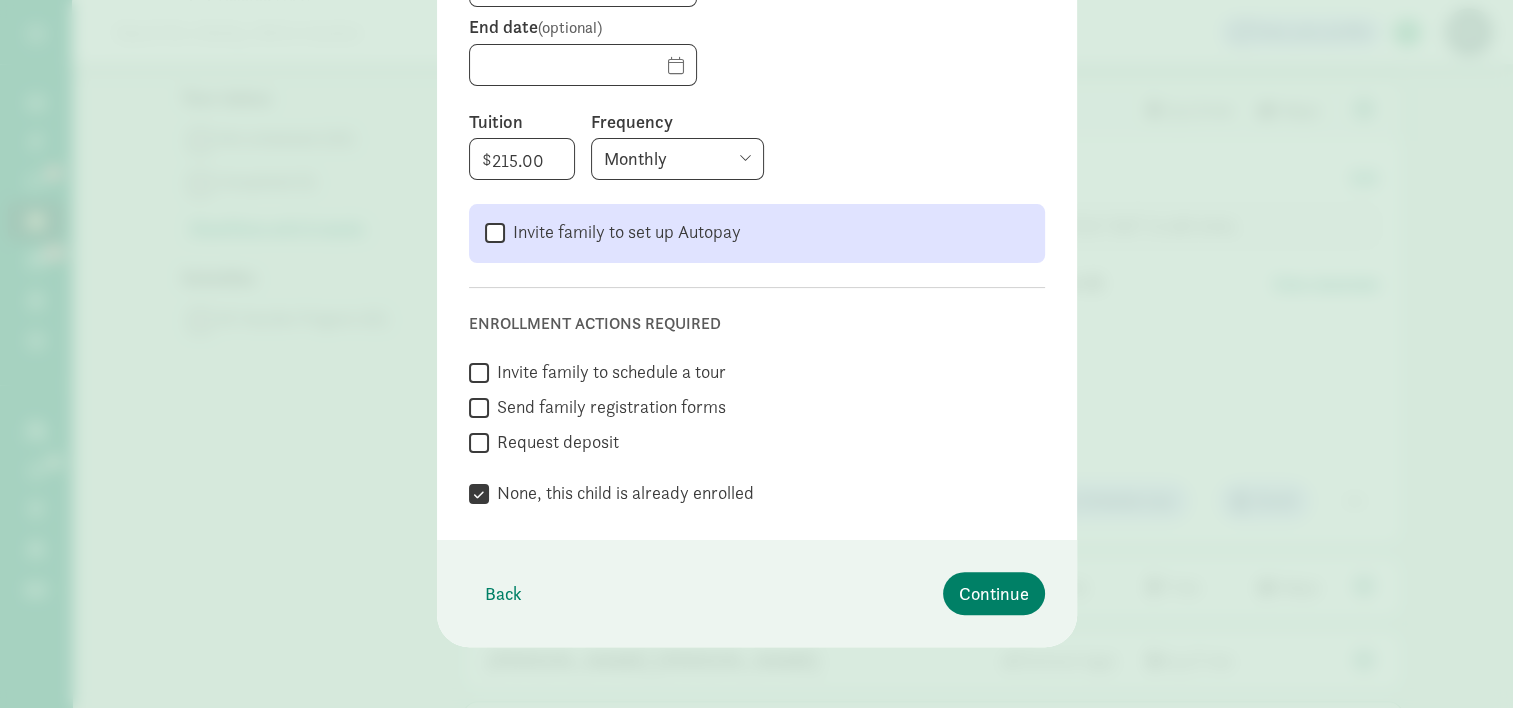 select on "weekly" 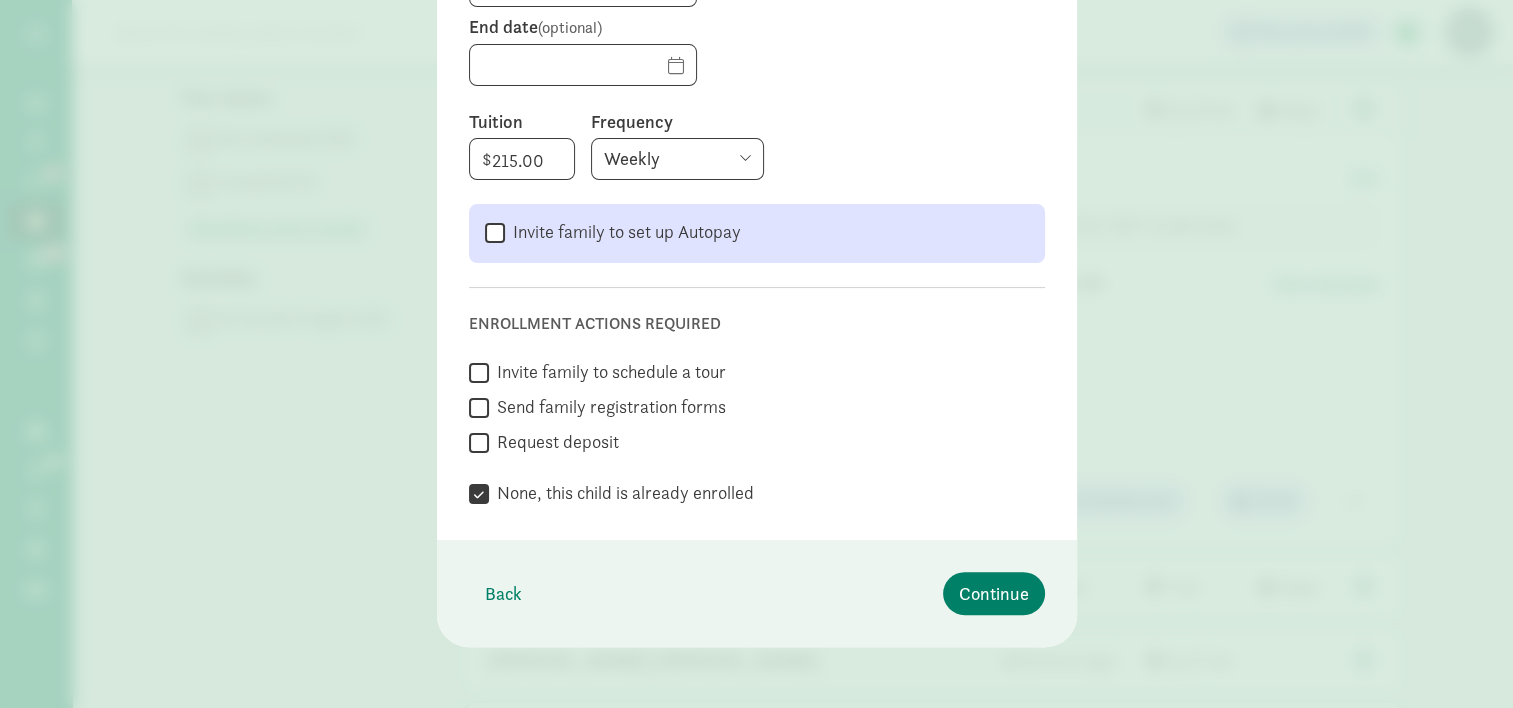 click on "Monthly Weekly Every two weeks Annually" at bounding box center (677, 159) 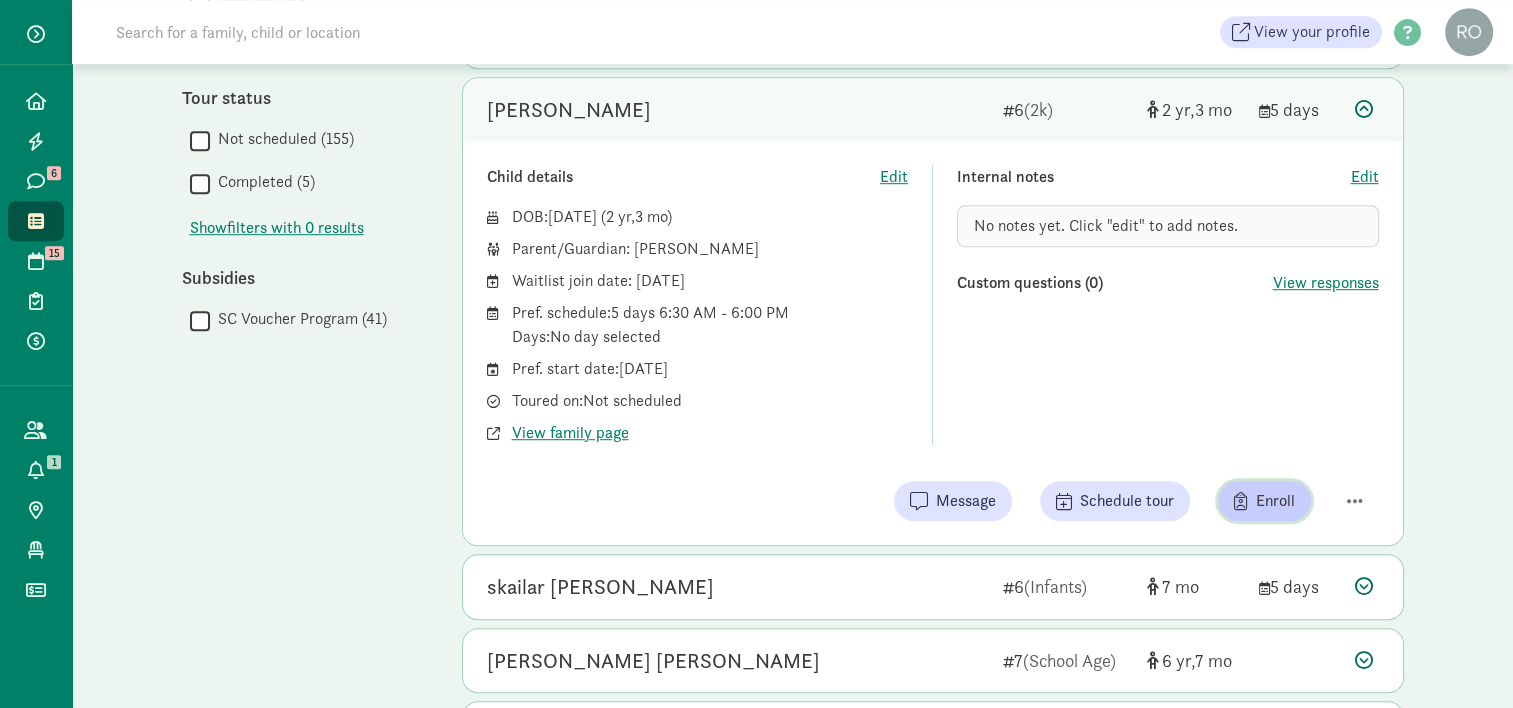 click on "Enroll" at bounding box center [1275, 501] 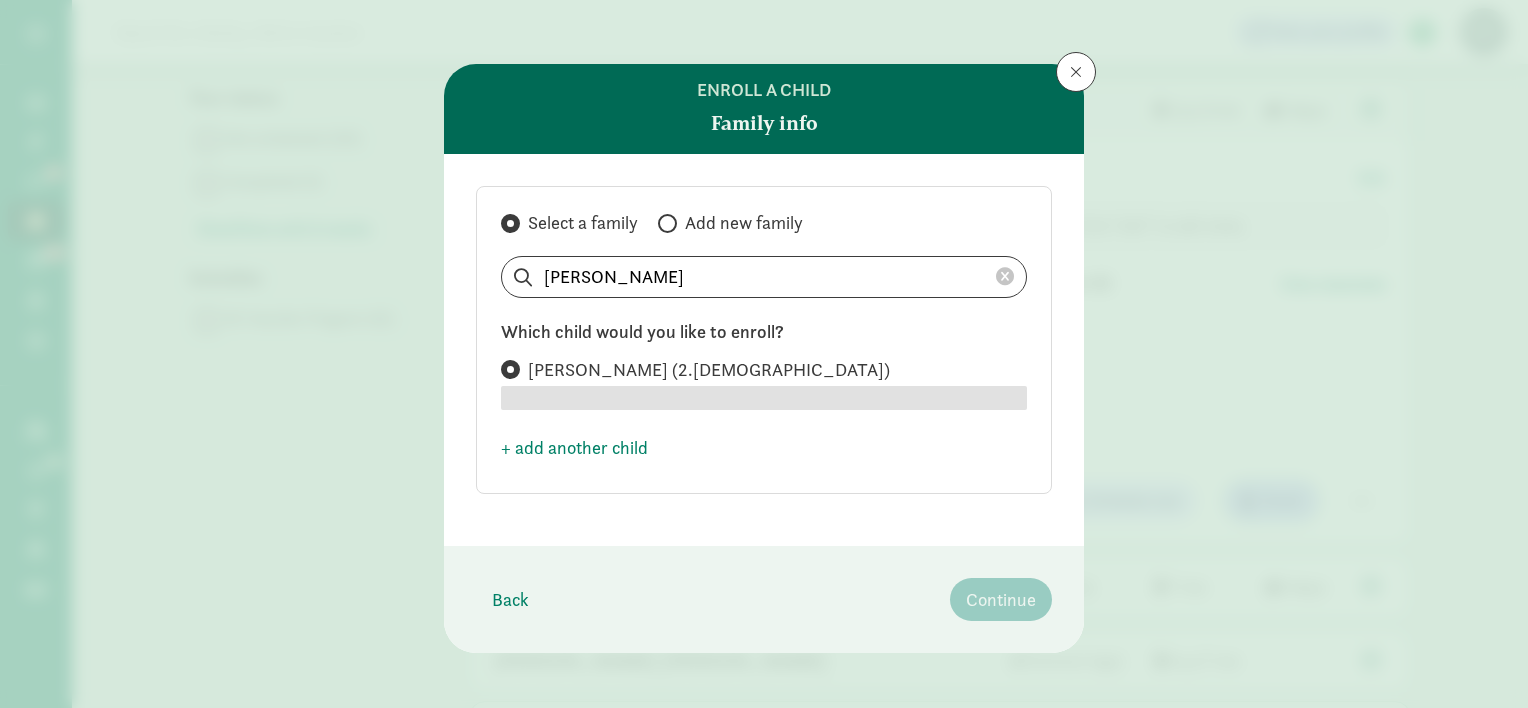 radio on "true" 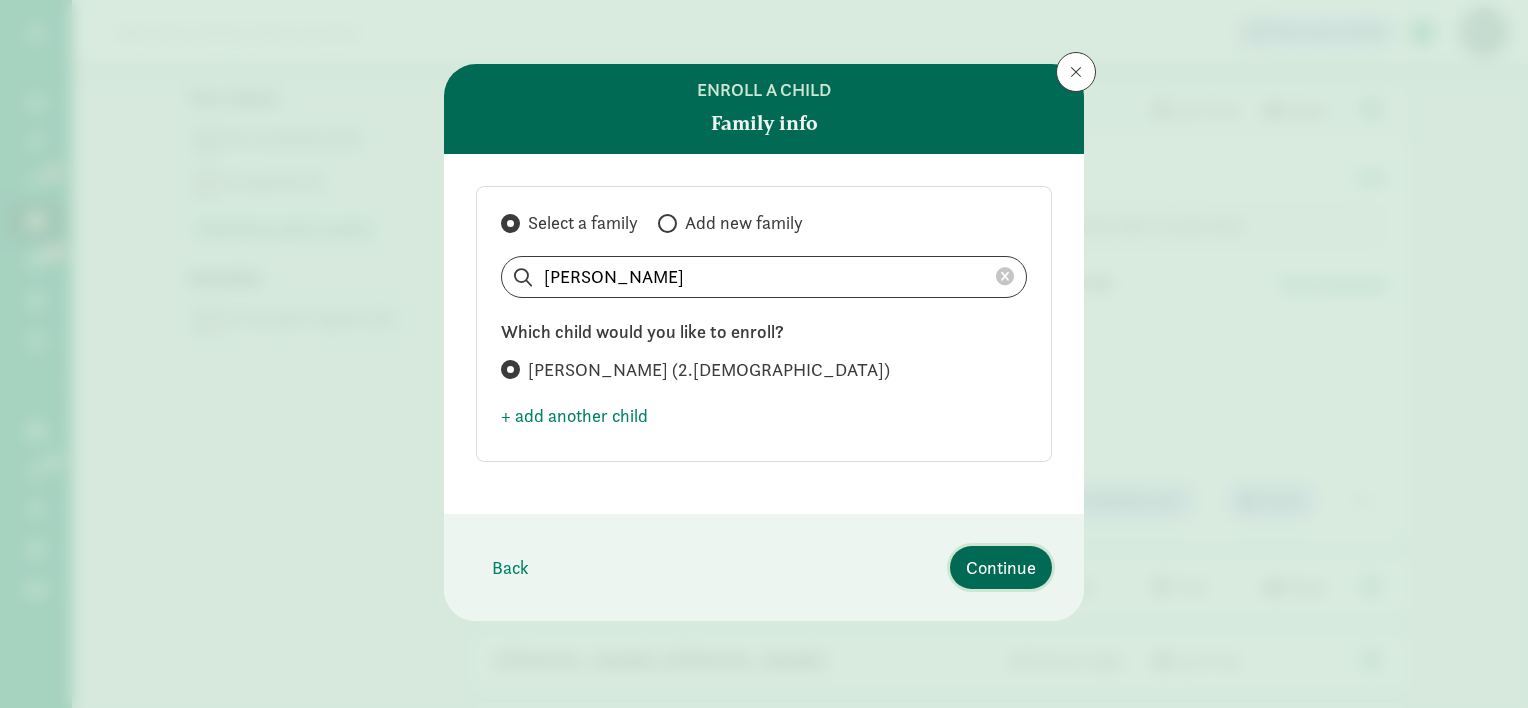 click on "Continue" at bounding box center (1001, 567) 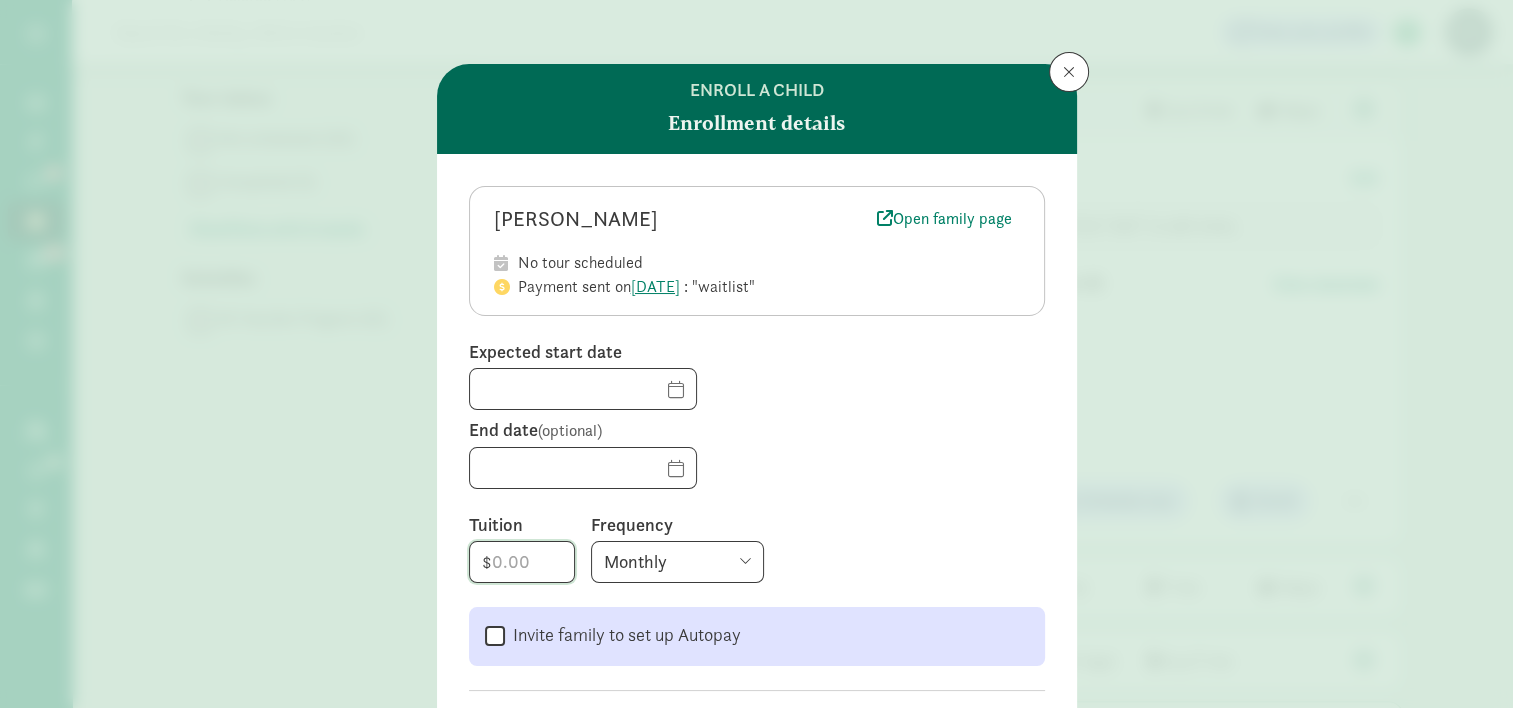 drag, startPoint x: 523, startPoint y: 554, endPoint x: 444, endPoint y: 552, distance: 79.025314 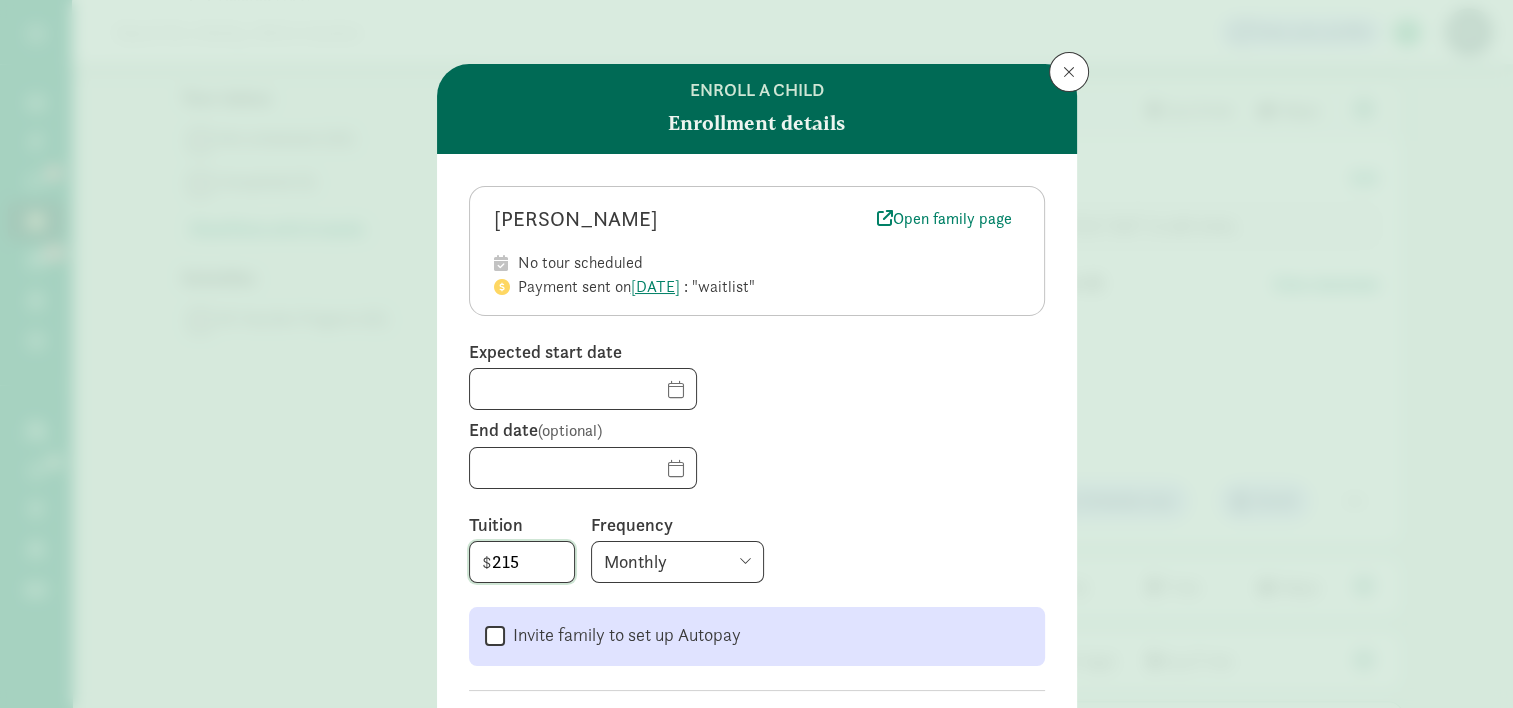 type on "215" 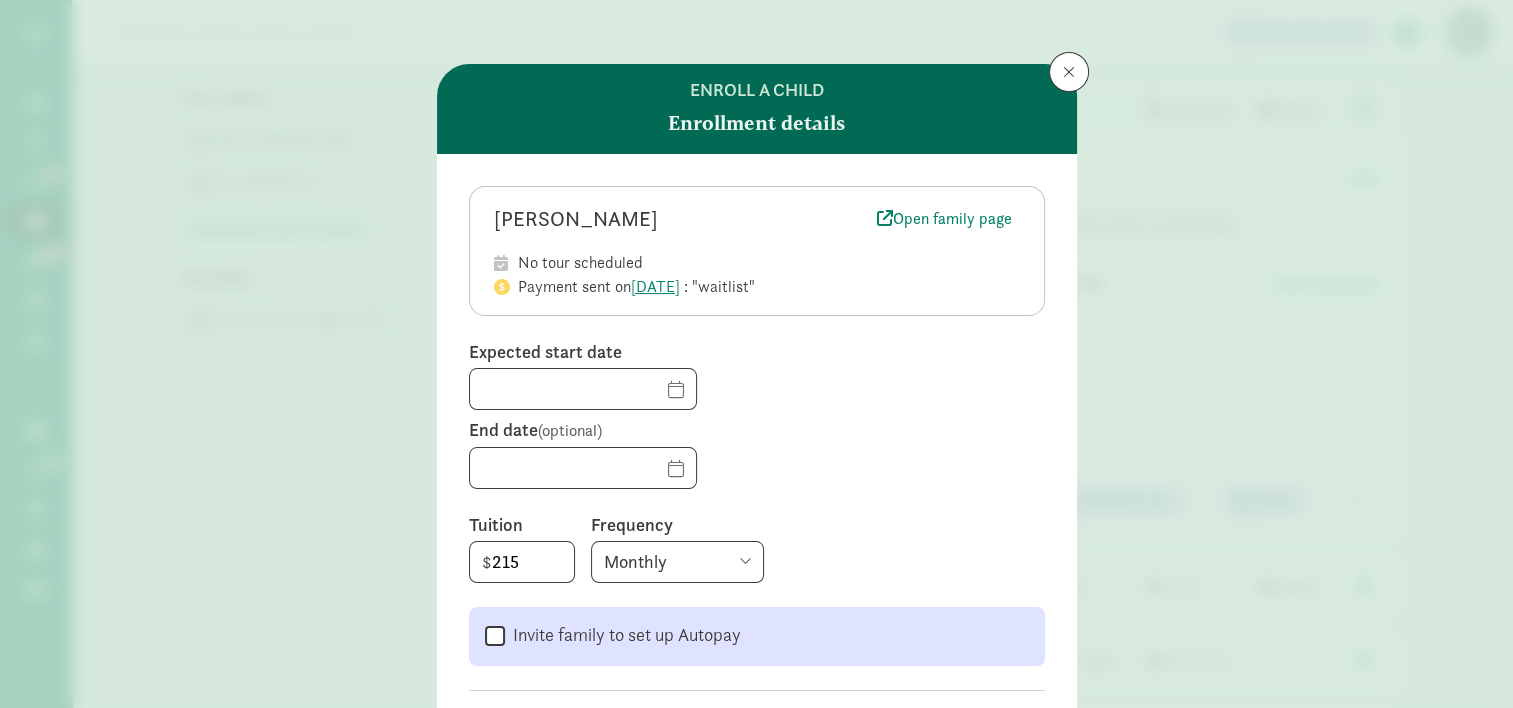 click on "Monthly Weekly Every two weeks Annually" at bounding box center (677, 562) 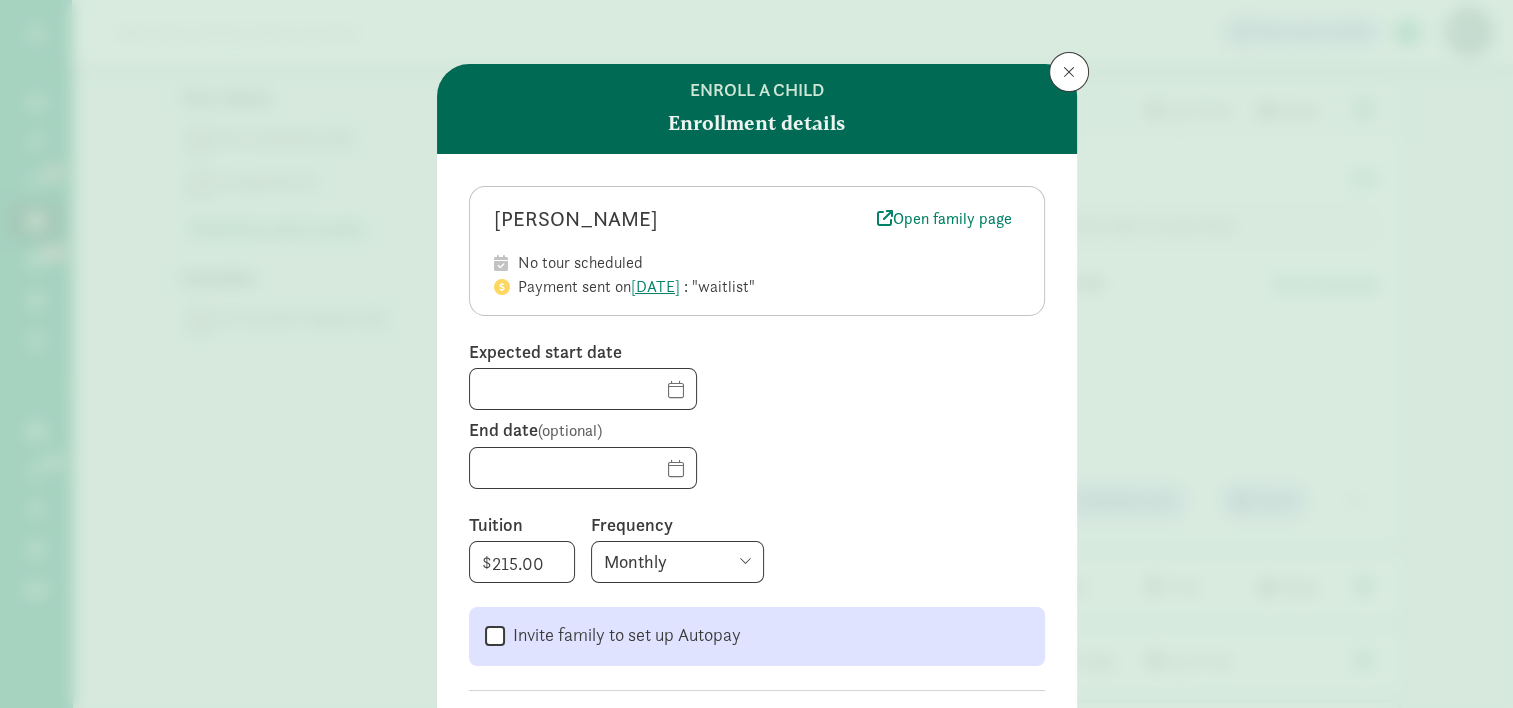 select on "weekly" 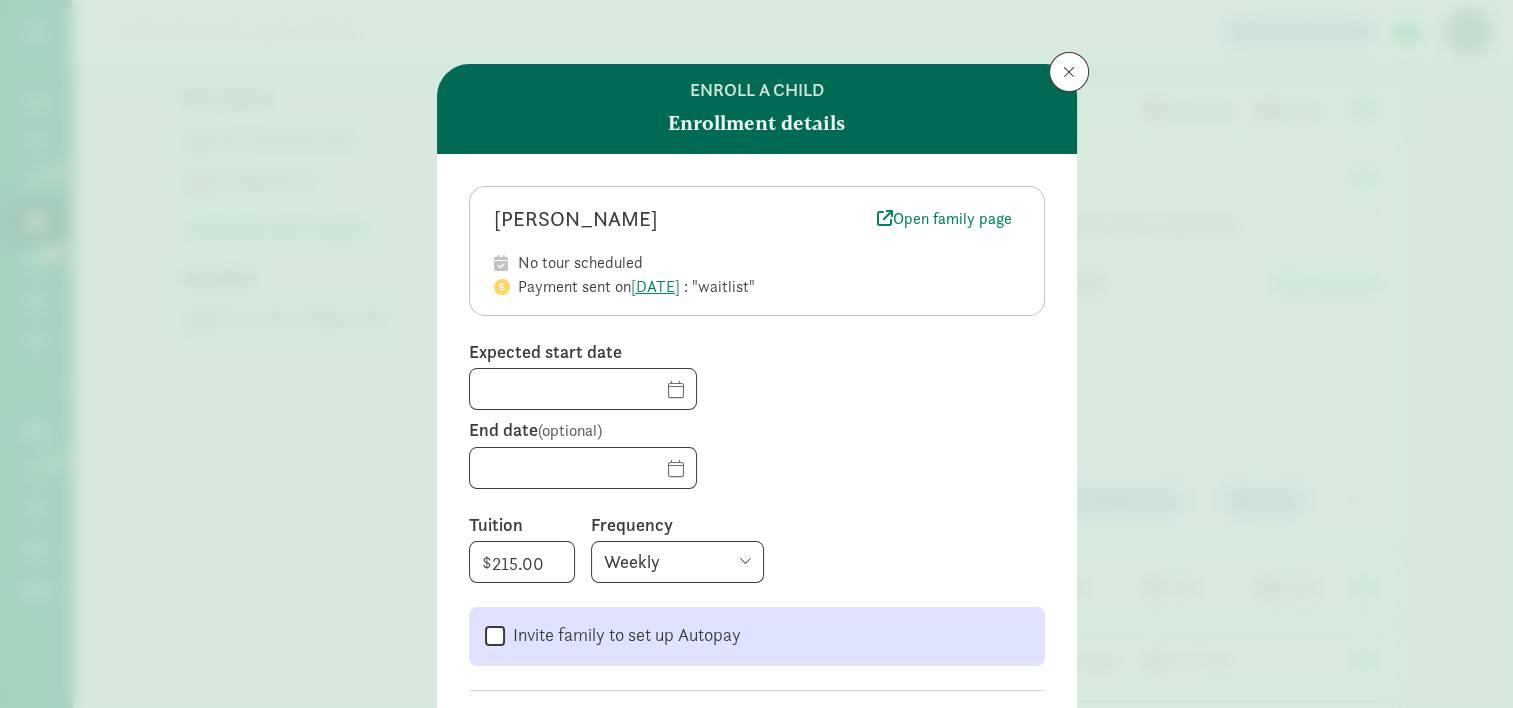 click on "Monthly Weekly Every two weeks Annually" at bounding box center [677, 562] 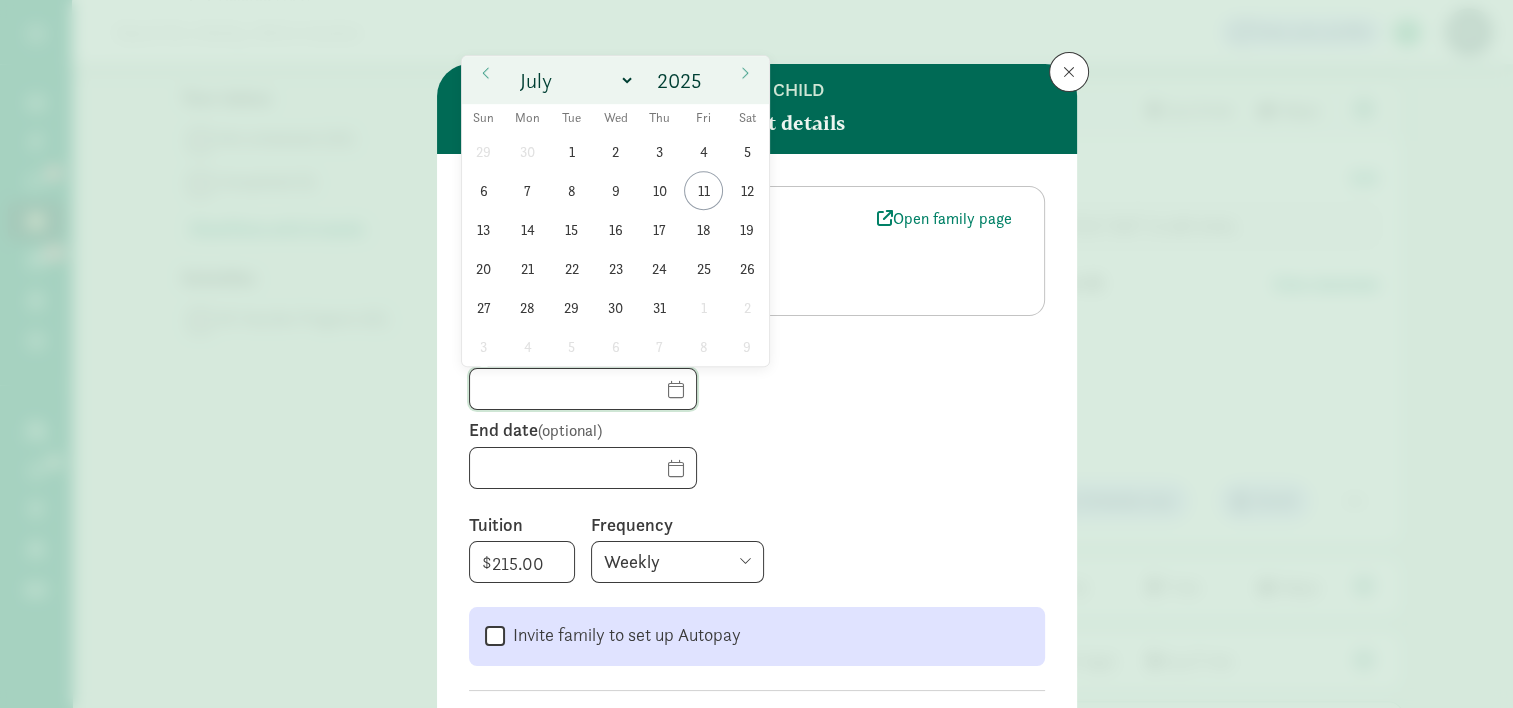 click 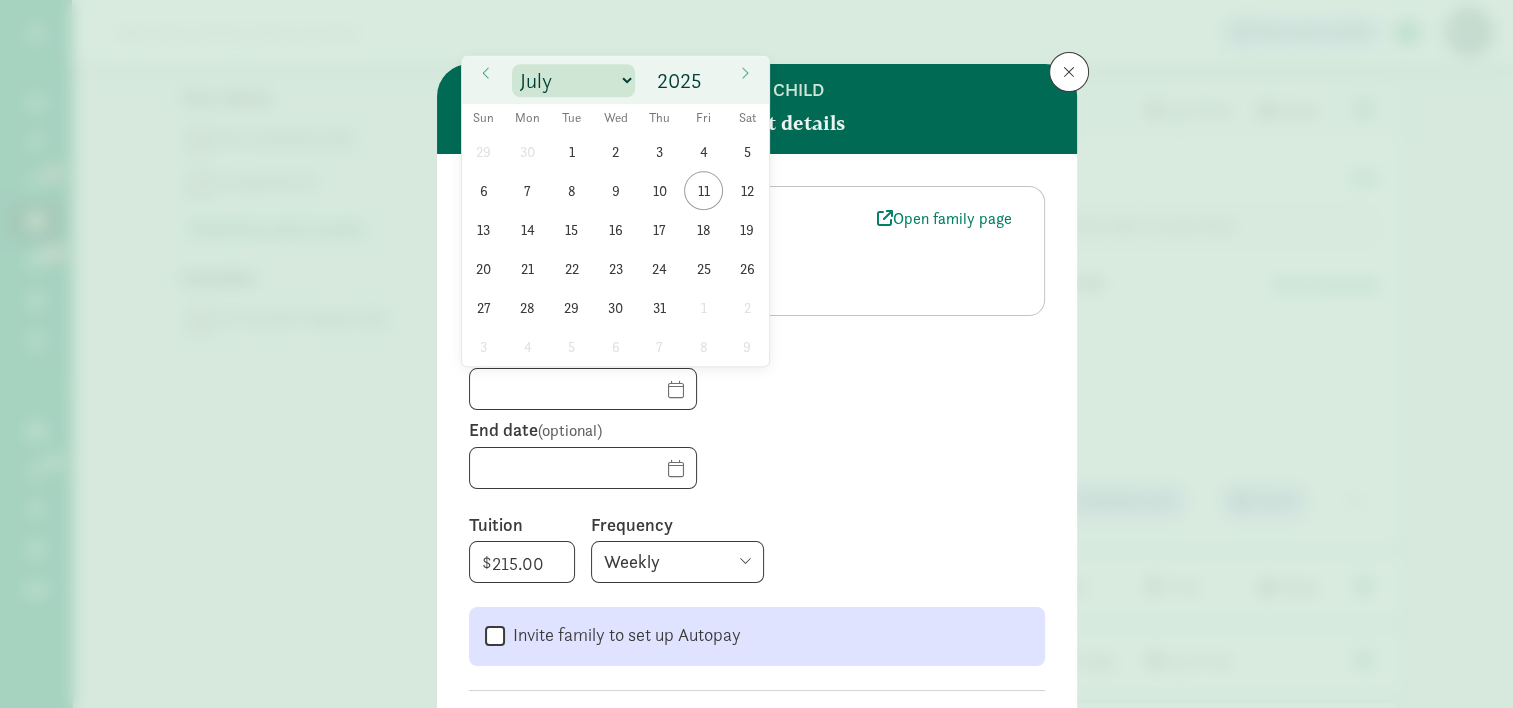 click on "January February March April May June July August September October November December" at bounding box center [573, 80] 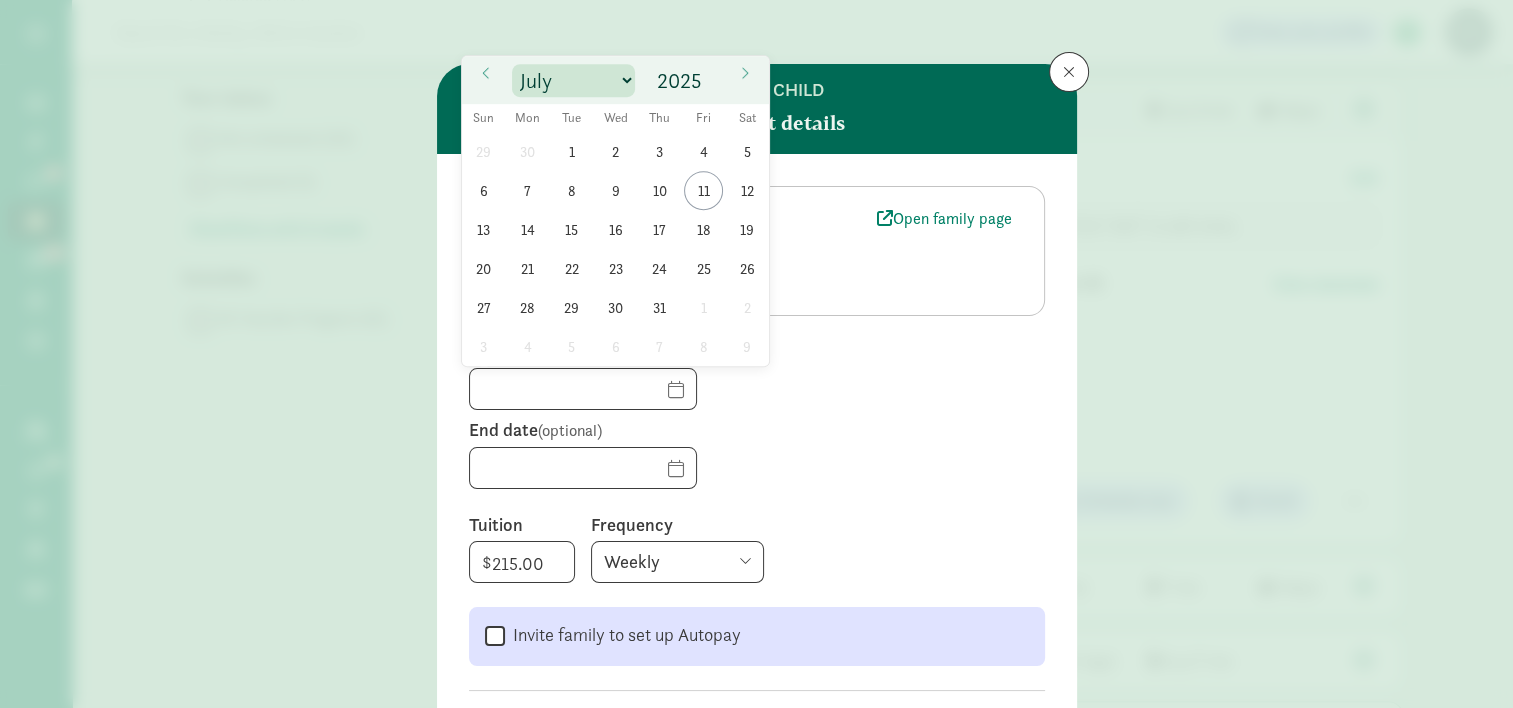 select on "7" 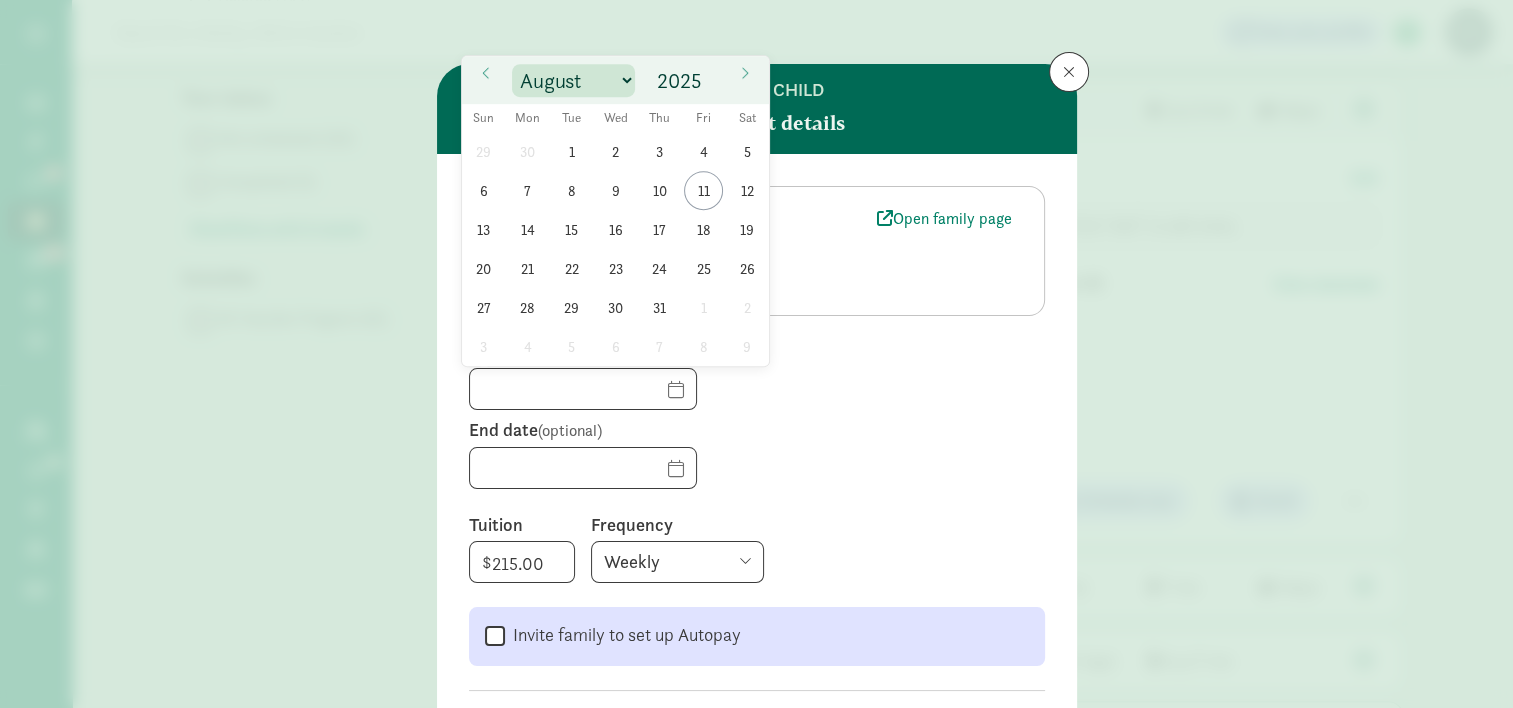 click on "January February March April May June July August September October November December" at bounding box center [573, 80] 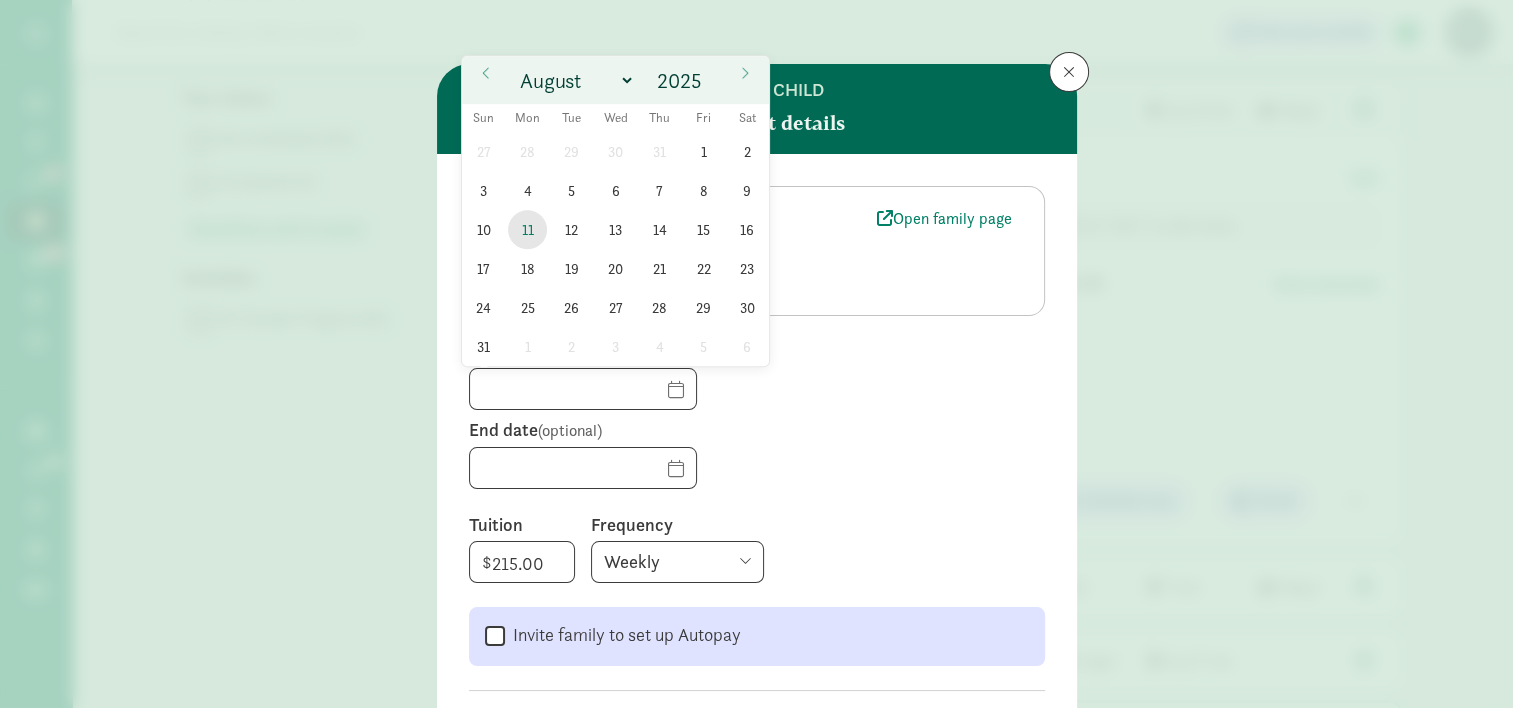 click on "11" at bounding box center [527, 229] 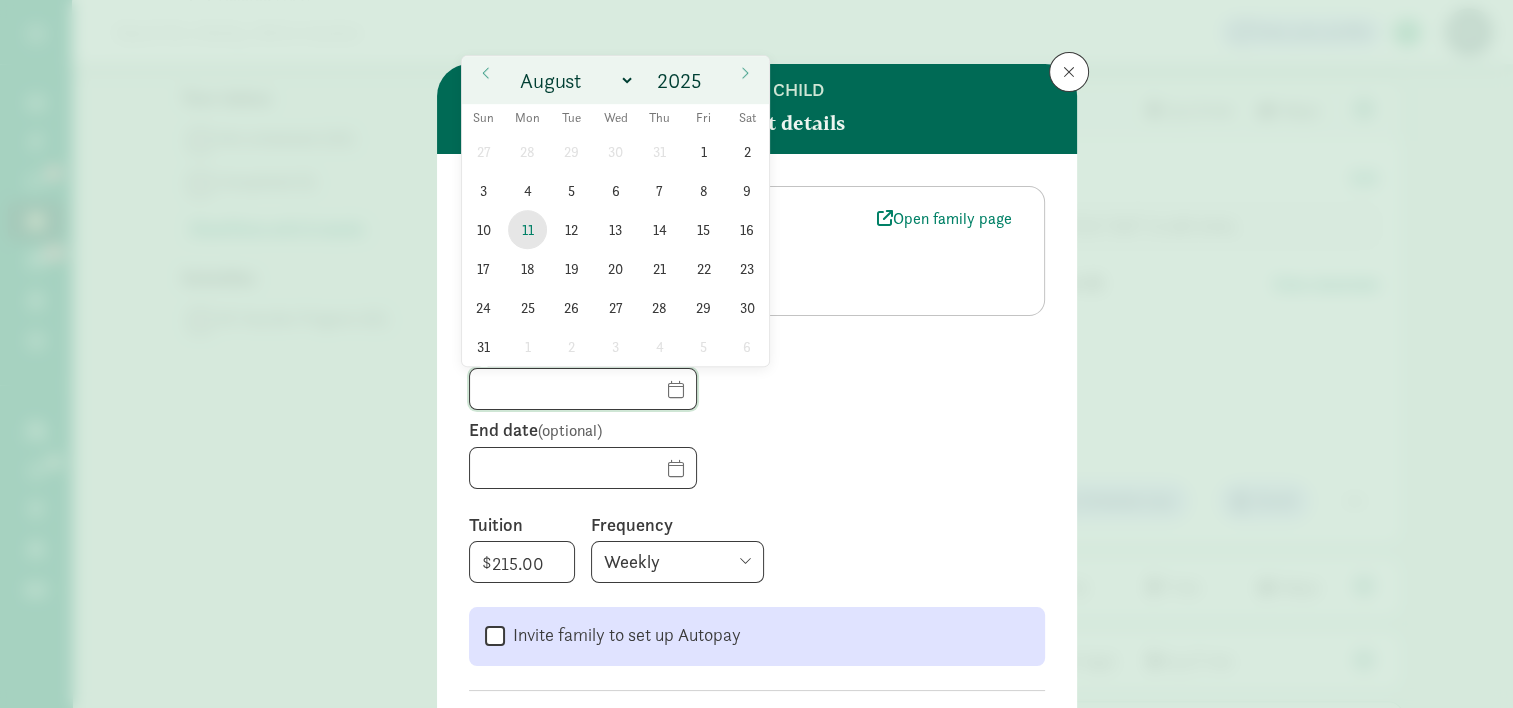 type on "08/11/2025" 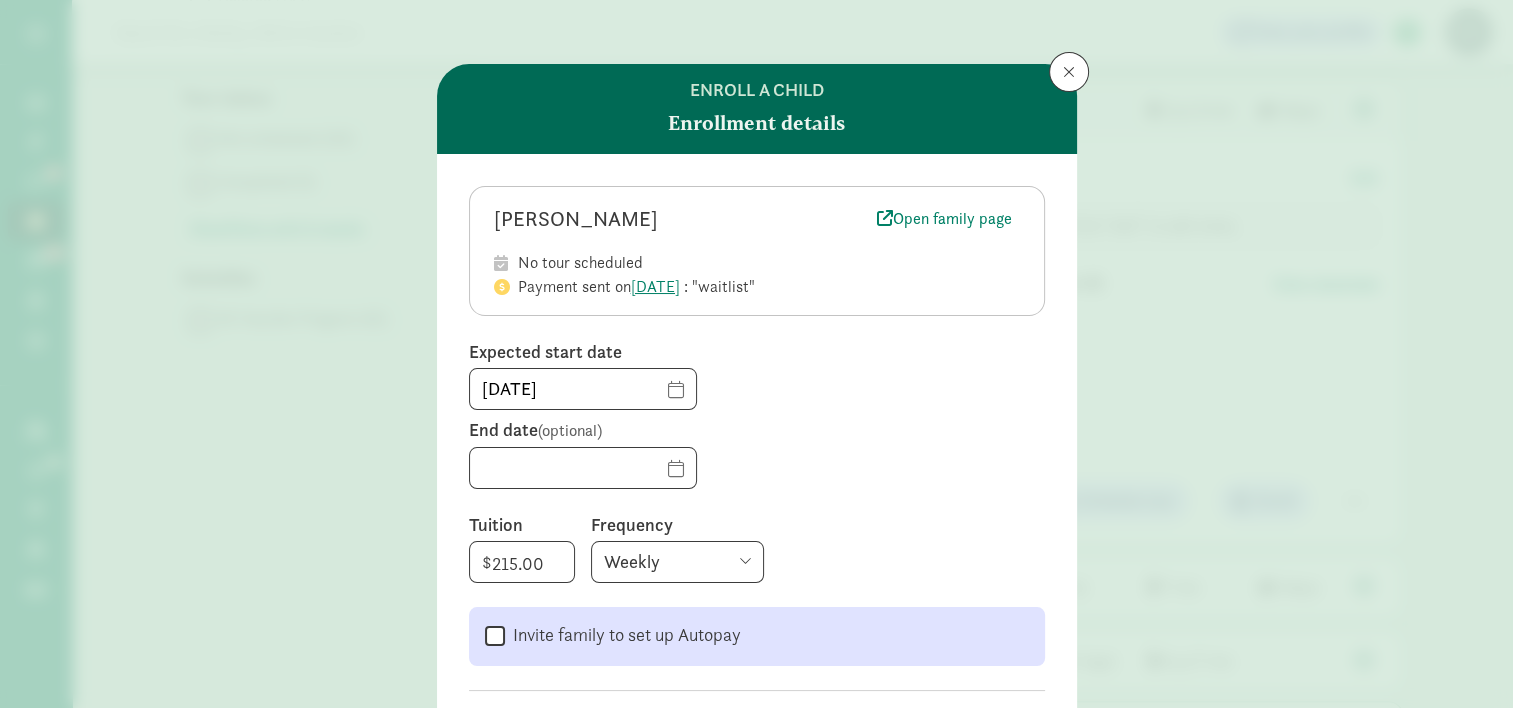 click on "Frequency" at bounding box center (818, 525) 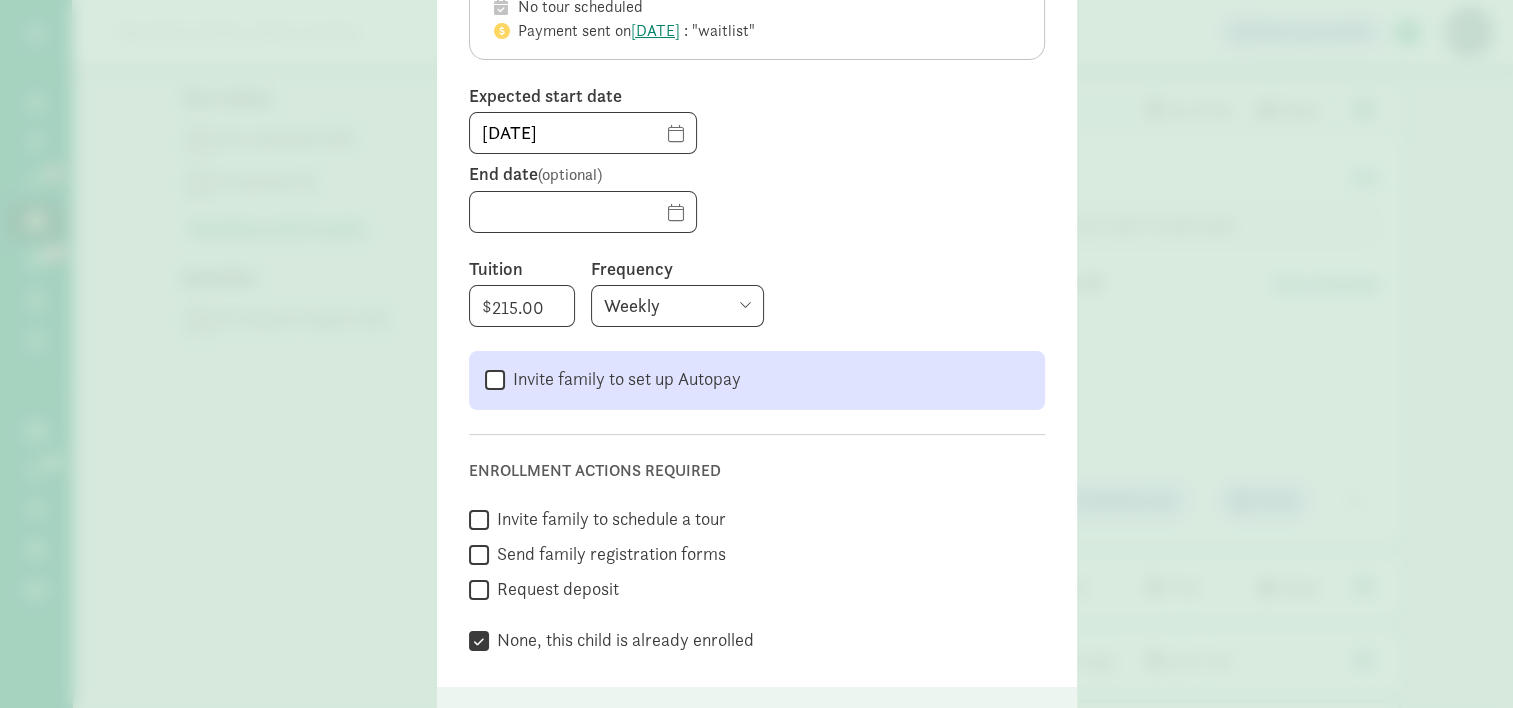 scroll, scrollTop: 300, scrollLeft: 0, axis: vertical 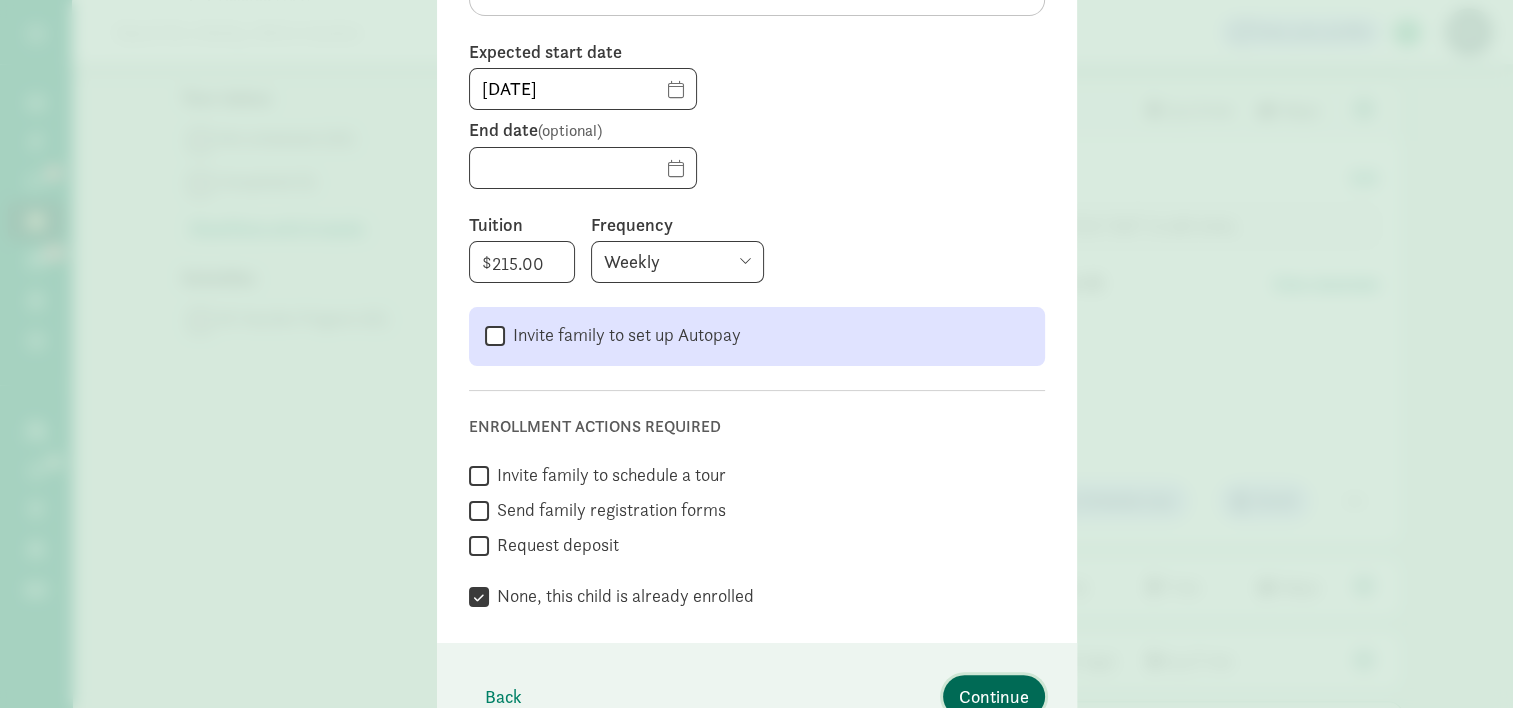 click on "Continue" at bounding box center (994, 696) 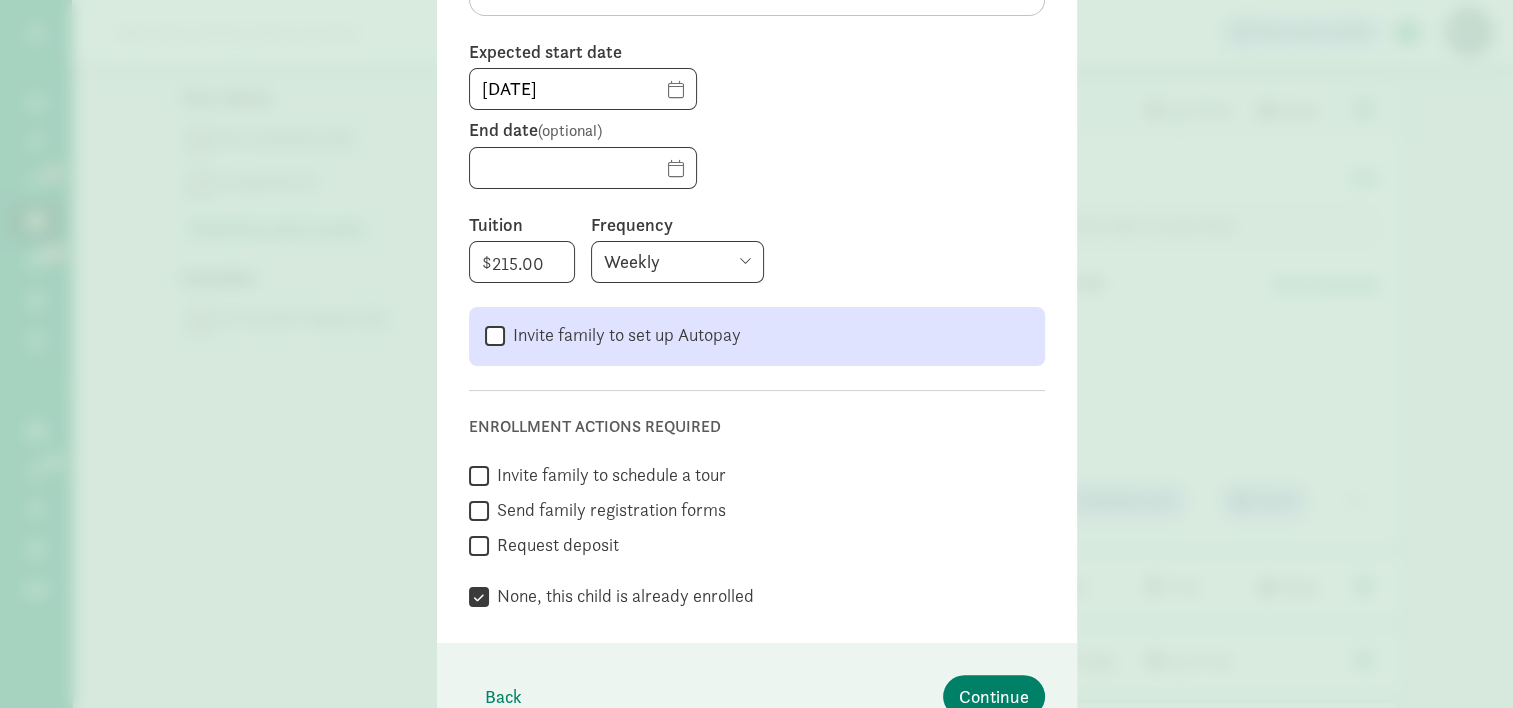 scroll, scrollTop: 0, scrollLeft: 0, axis: both 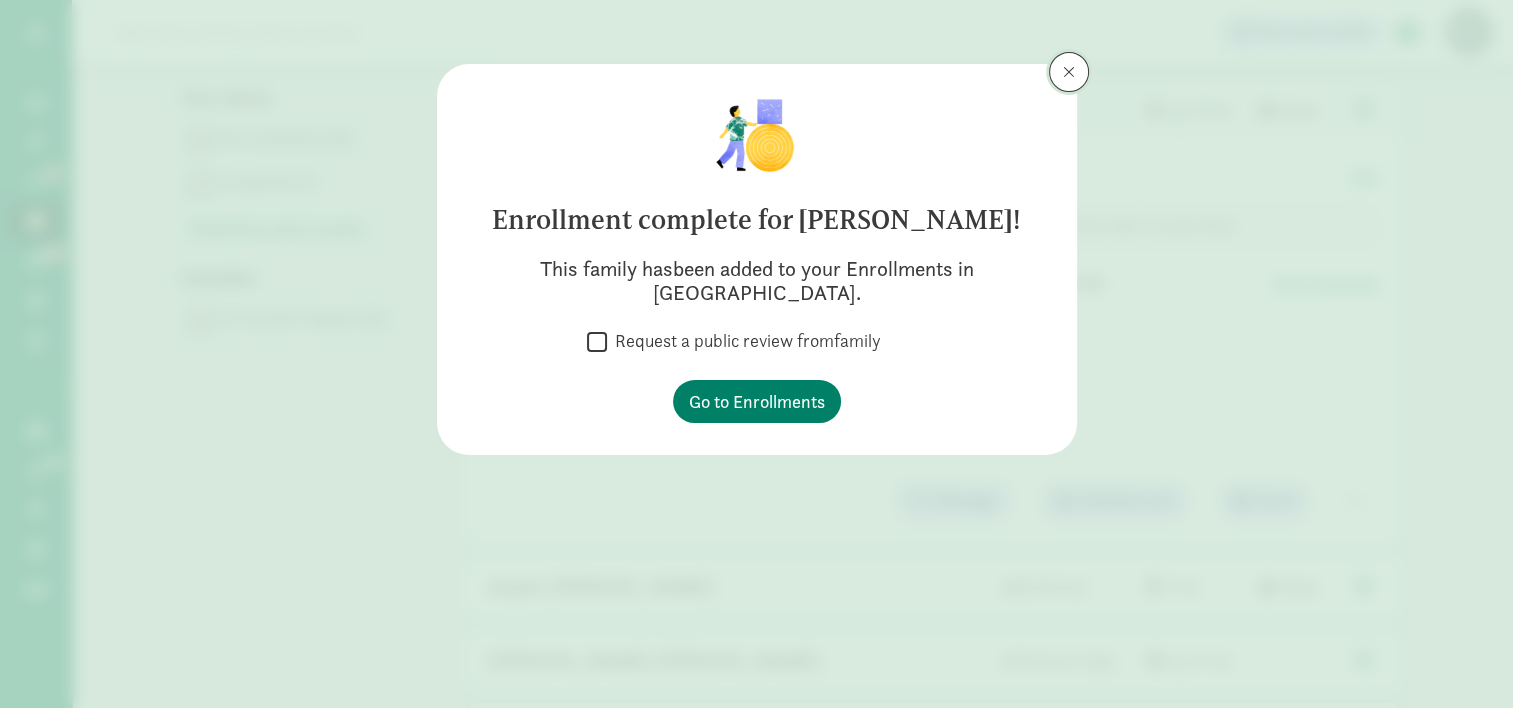 click at bounding box center (1069, 72) 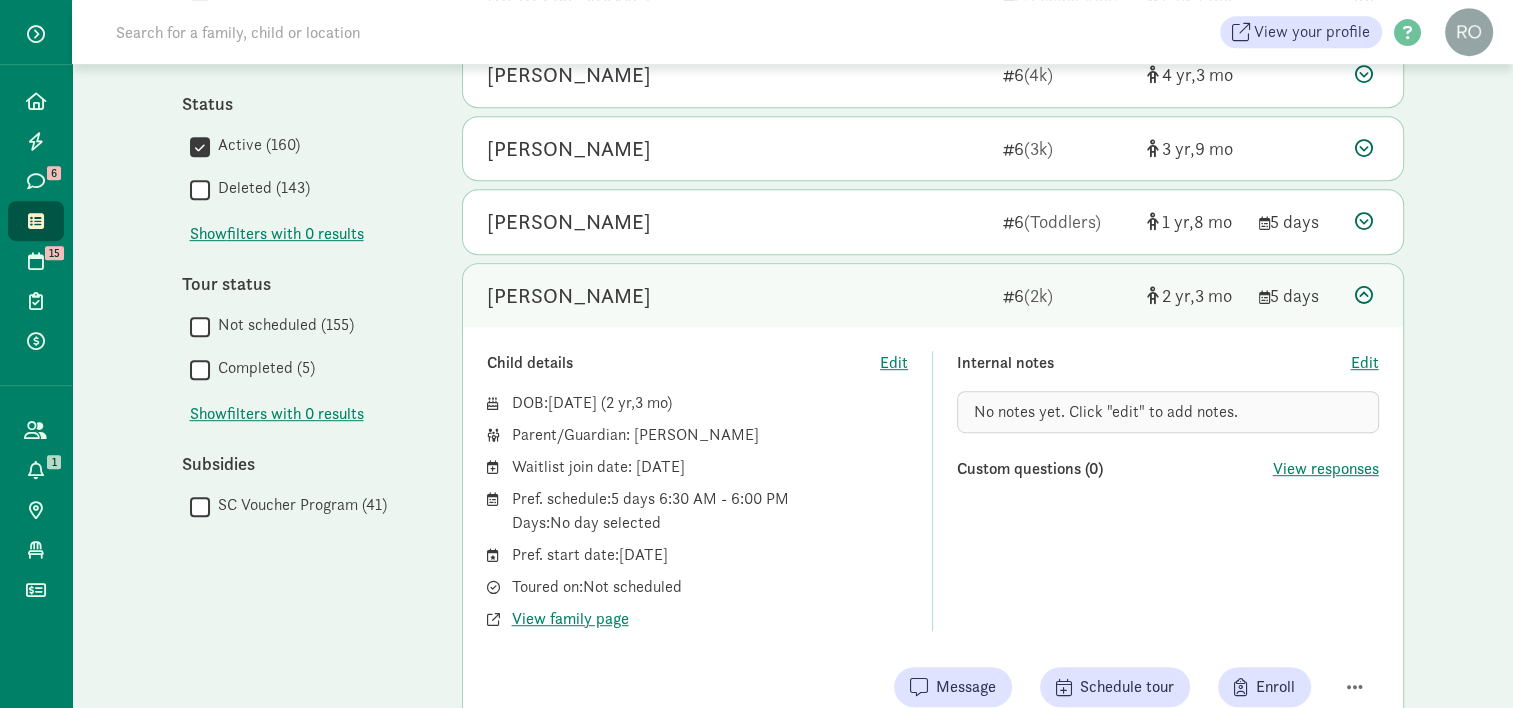 scroll, scrollTop: 1000, scrollLeft: 0, axis: vertical 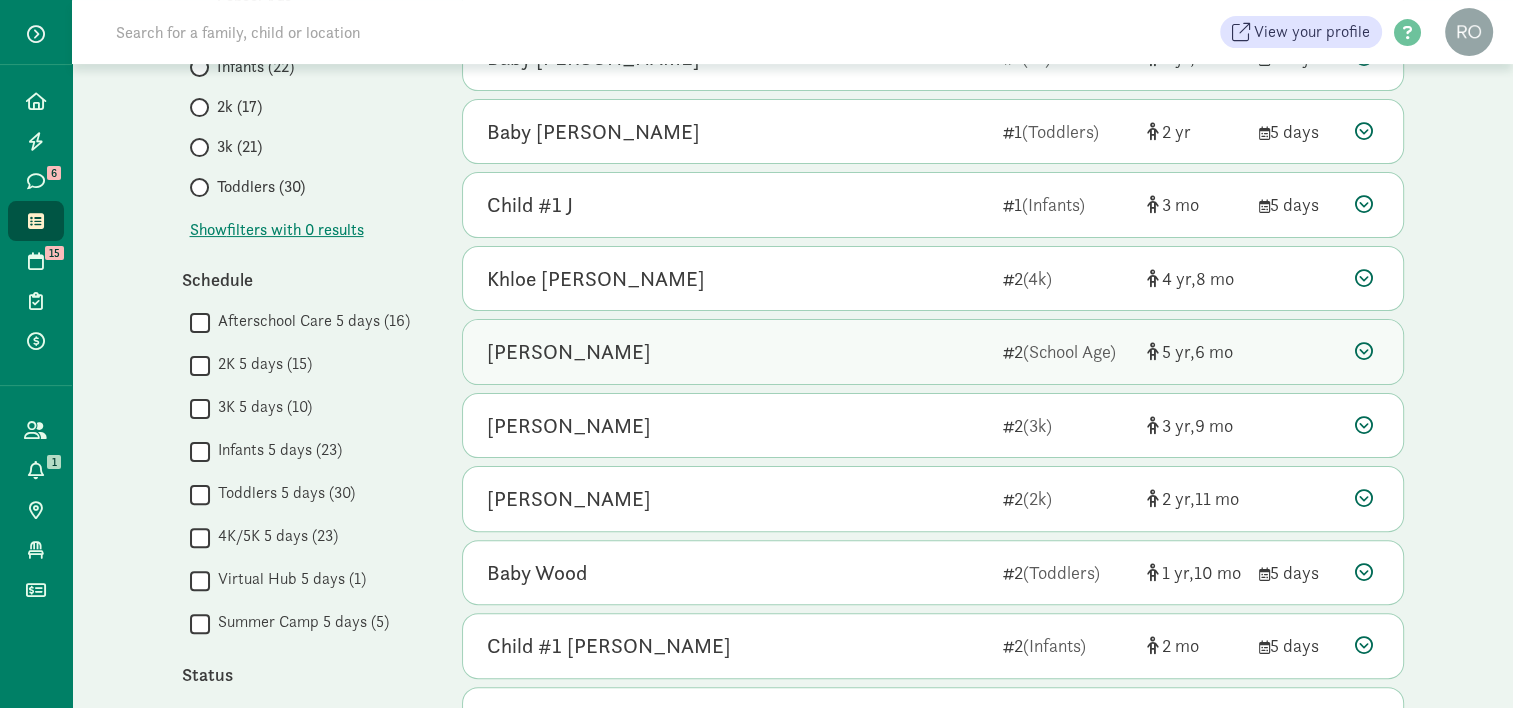click on "[PERSON_NAME]" at bounding box center (737, 352) 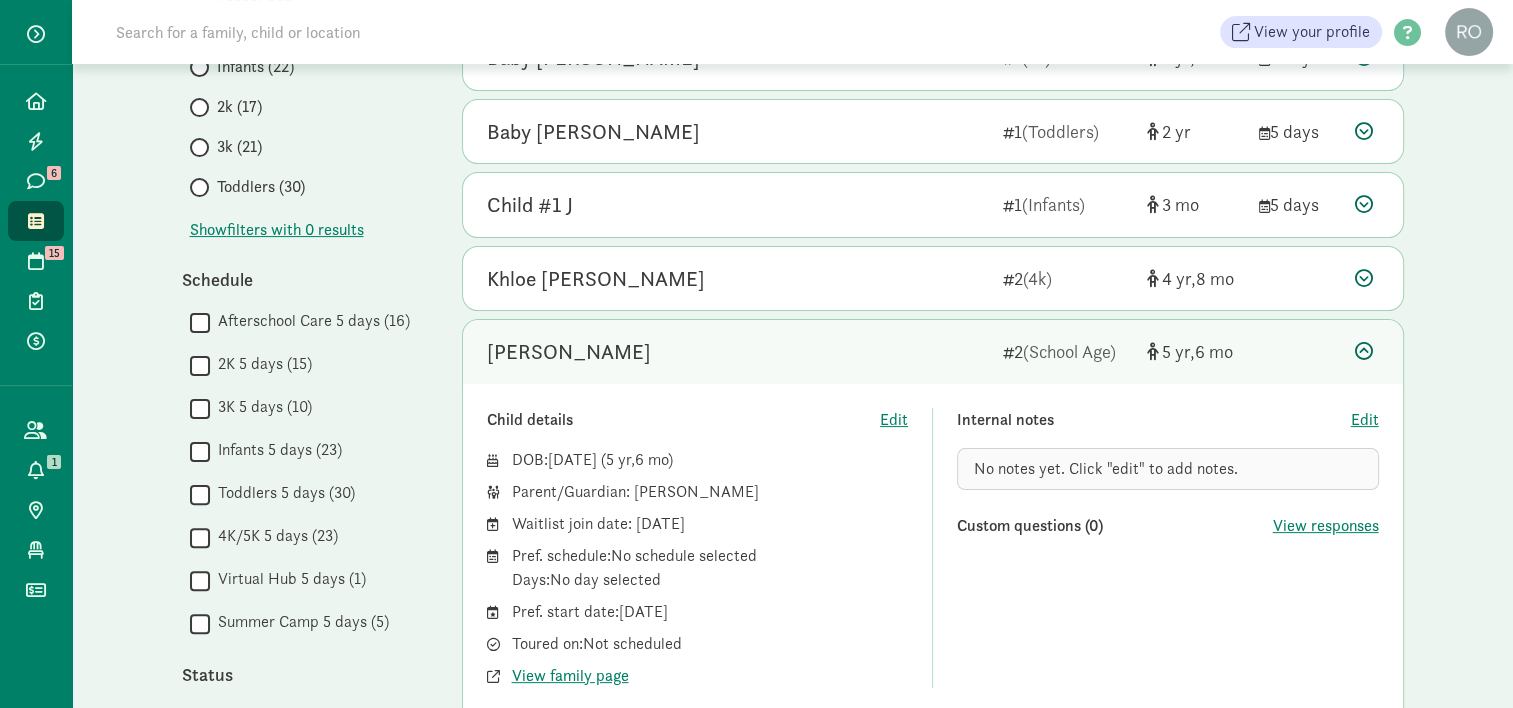 click on "My waitlist
Invite family
Export                   Show filters                       Filters     Reset   Age group       All age groups (159)
4k (34)
School Age ([DEMOGRAPHIC_DATA])
Infants (22)
2k (17)
3k (21)
Toddlers (30)
Show
filters with 0 results
Schedule        Afterschool Care 5 days (16)
   2K 5 days (15)
   3K 5 days (10)
   Infants 5 days (23)
   Toddlers 5 days (30)
   4K/5K 5 days (23)
   Virtual Hub 5 days (1)
   Summer Camp 5 days (5)
Status        Active (159)
   Deleted (143)
Show
filters with 0 results
Tour status        Not scheduled (154)
   Completed (5)
Show
filters with 0 results
Subsidies        SC Voucher Program (41)" 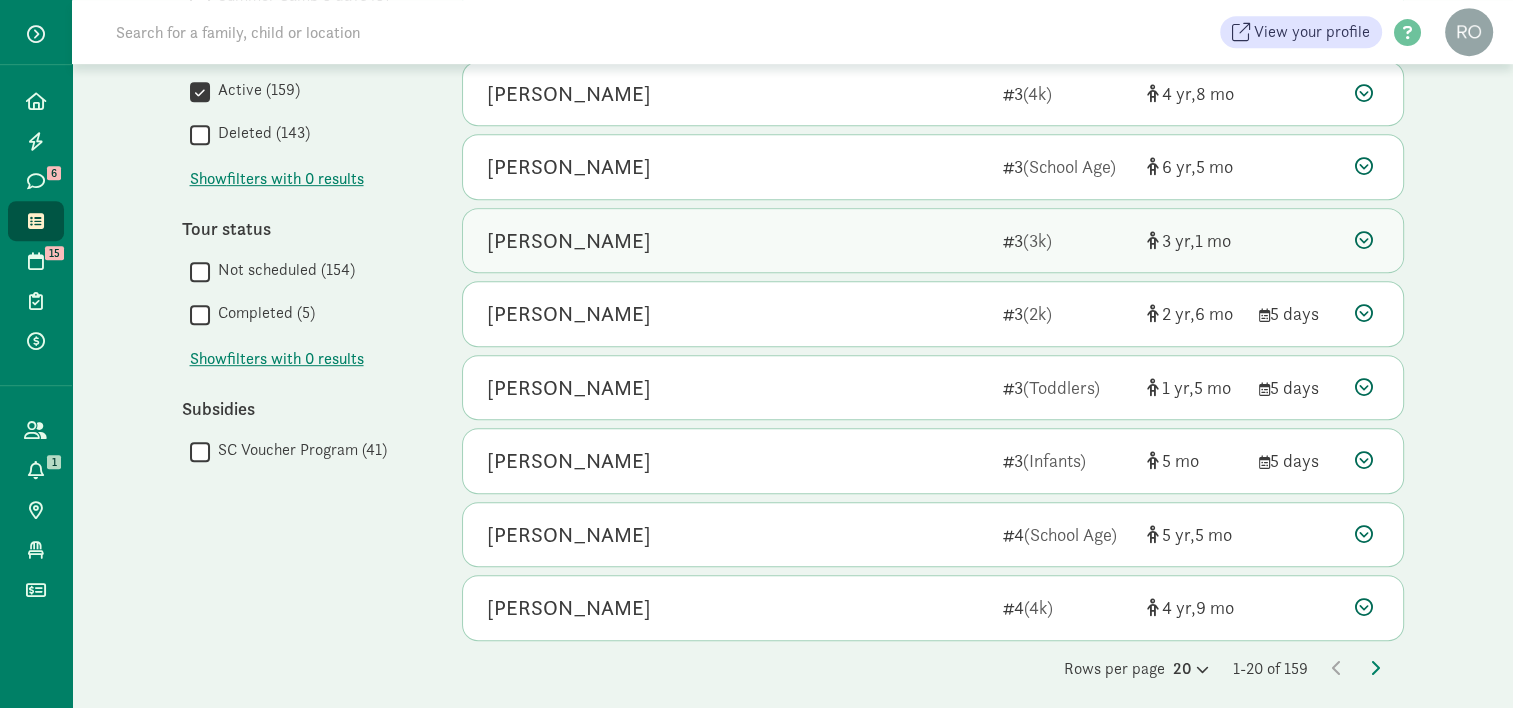 scroll, scrollTop: 1074, scrollLeft: 0, axis: vertical 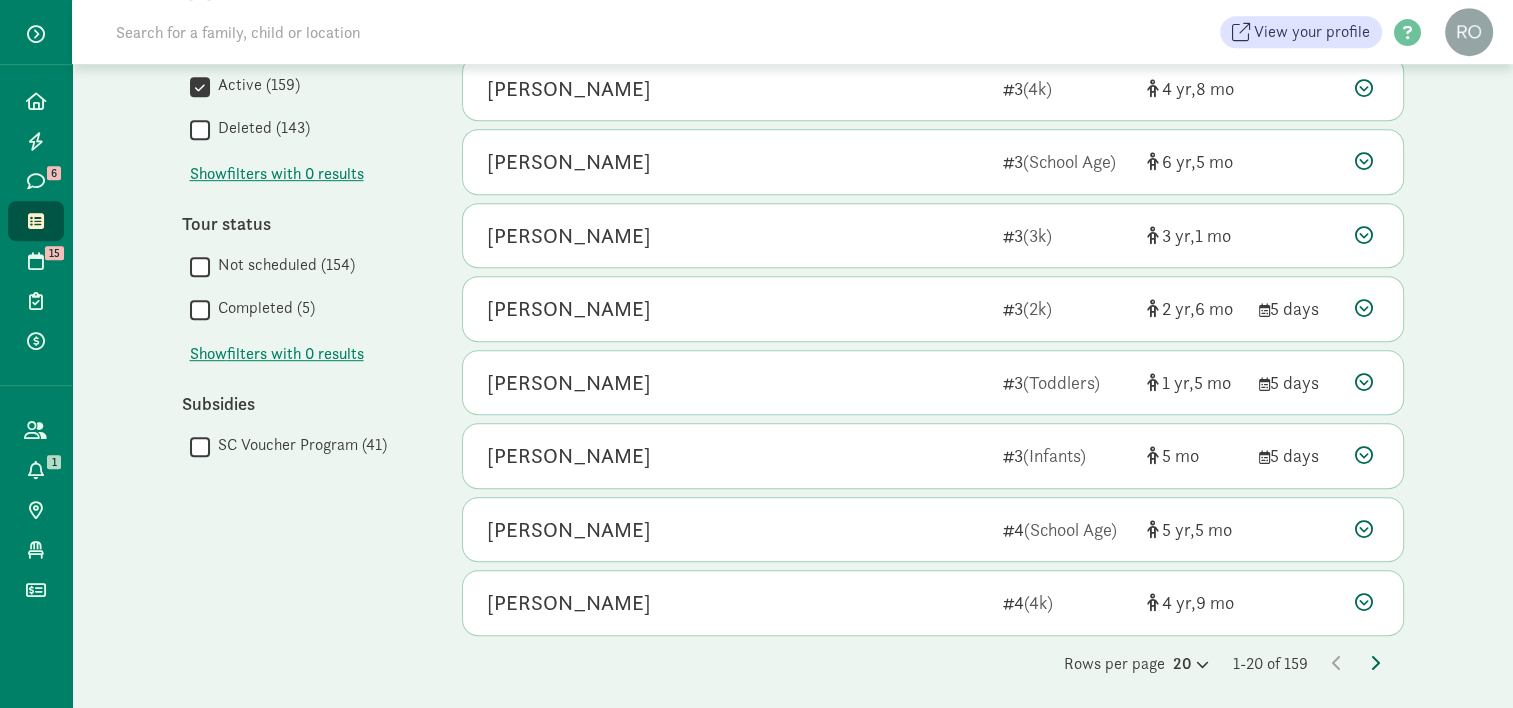 click at bounding box center [1375, 663] 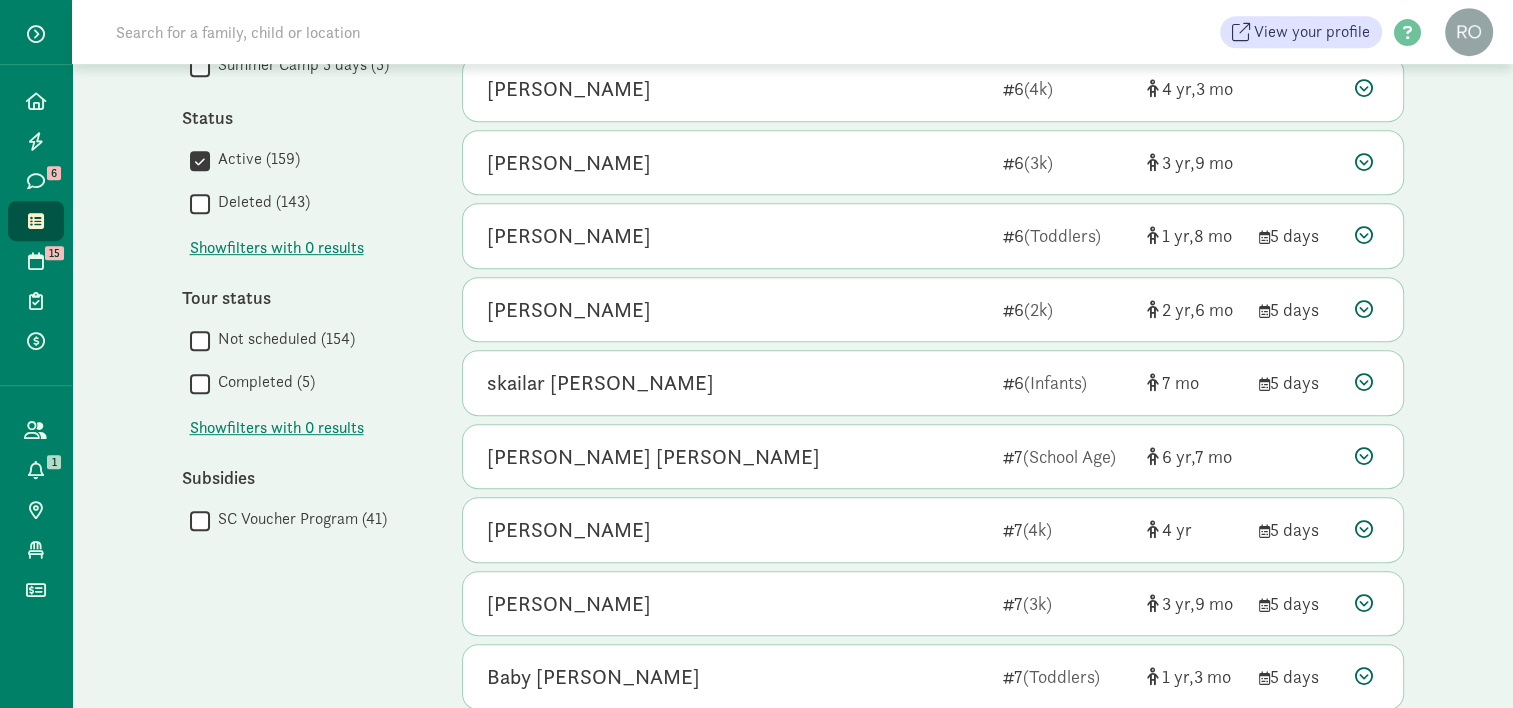 scroll, scrollTop: 1074, scrollLeft: 0, axis: vertical 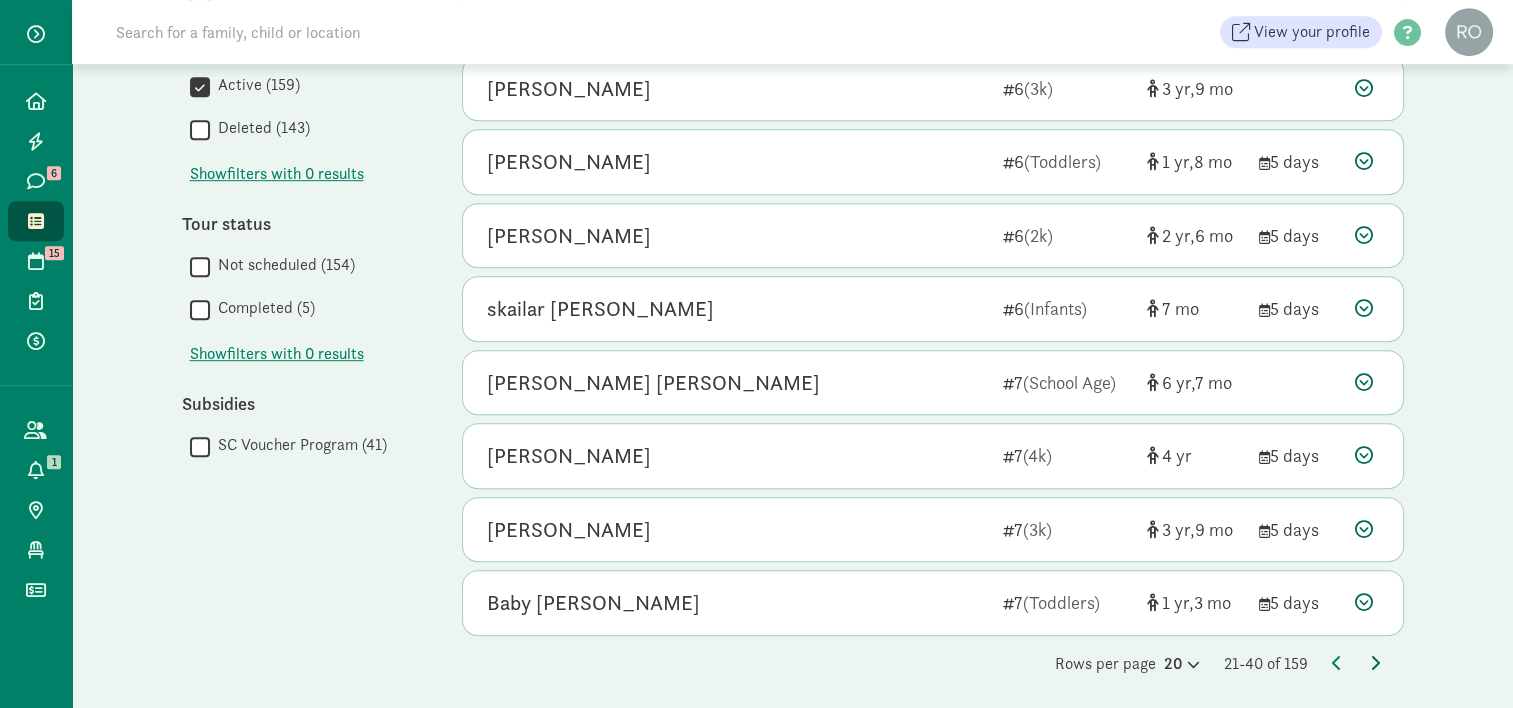click at bounding box center [1375, 663] 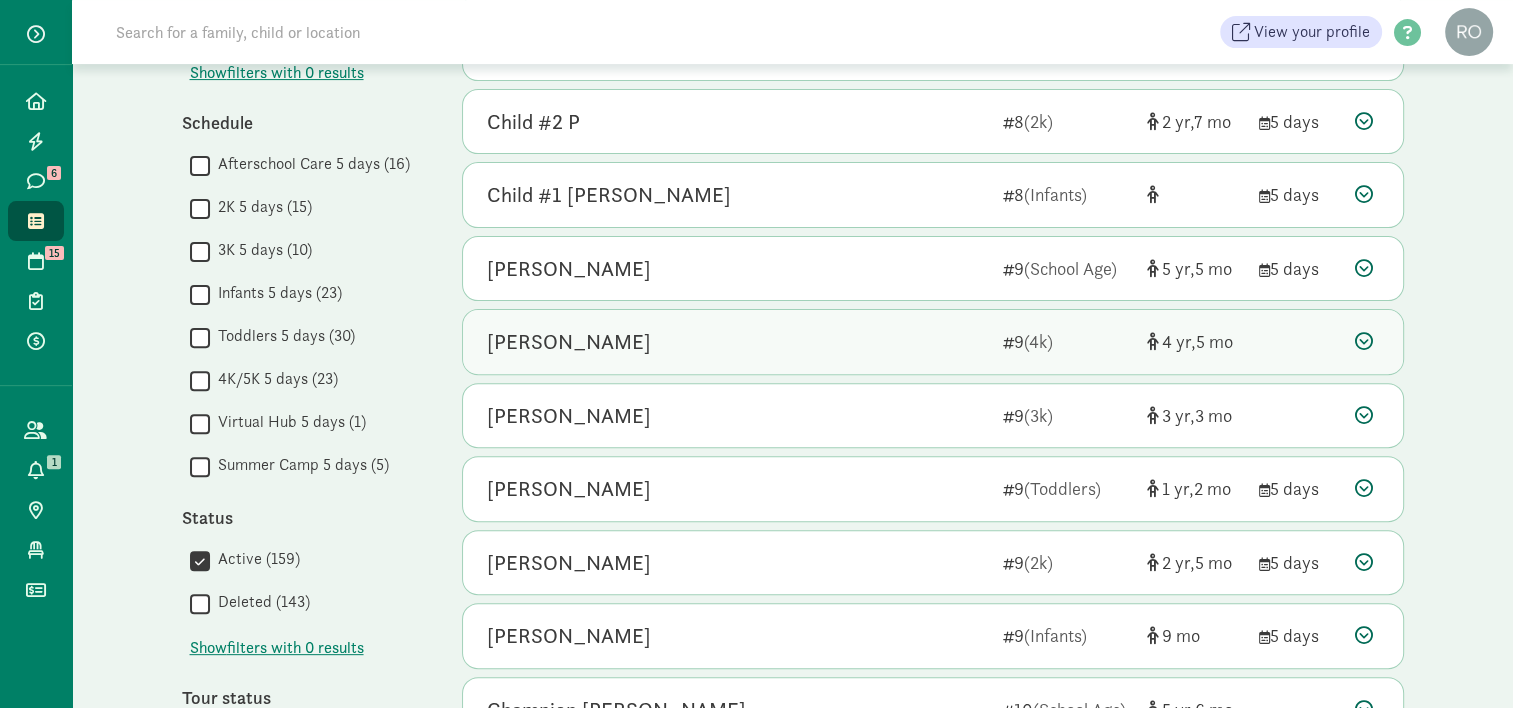 scroll, scrollTop: 0, scrollLeft: 0, axis: both 